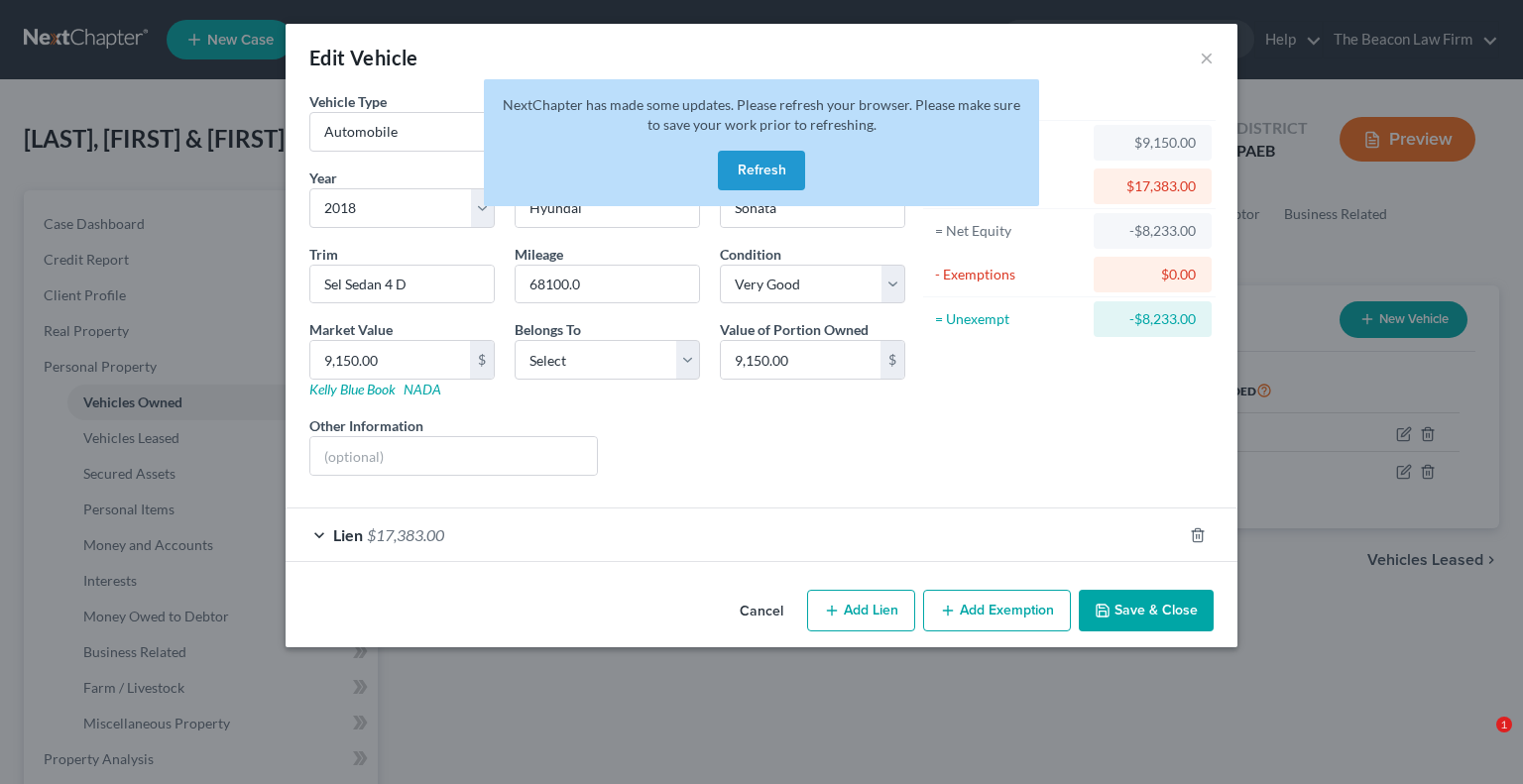 select on "0" 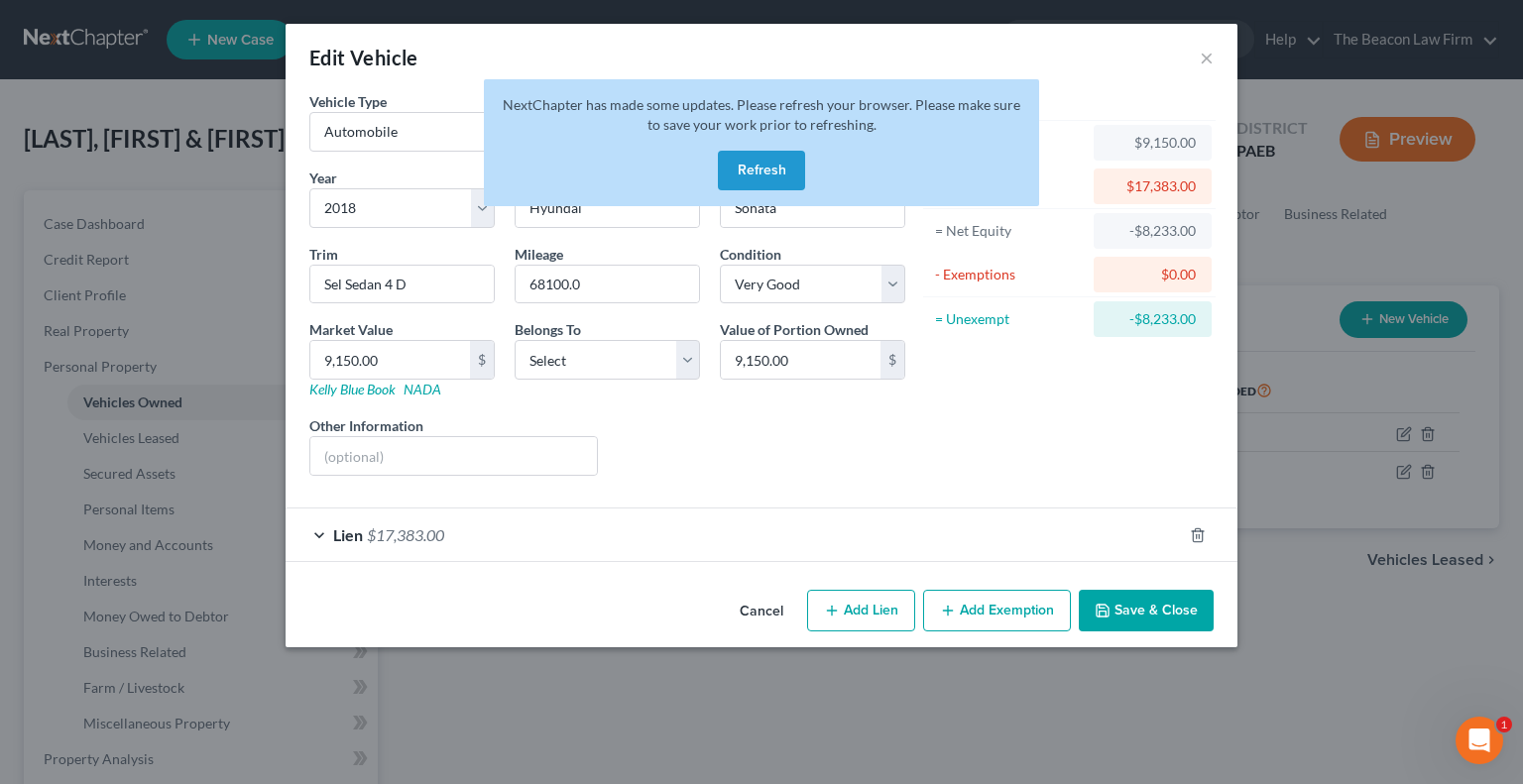 scroll, scrollTop: 0, scrollLeft: 0, axis: both 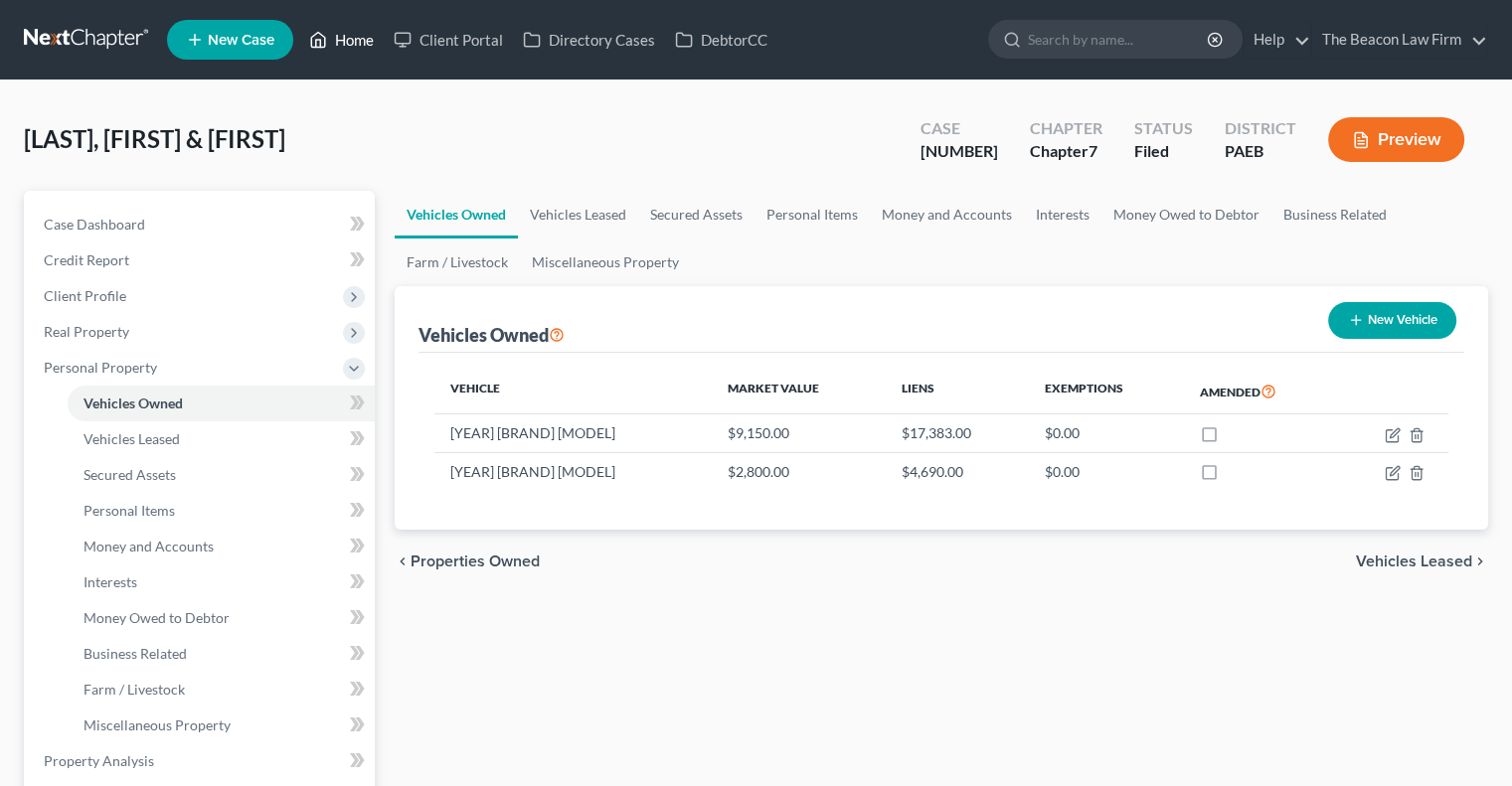 click on "Home" at bounding box center (341, 40) 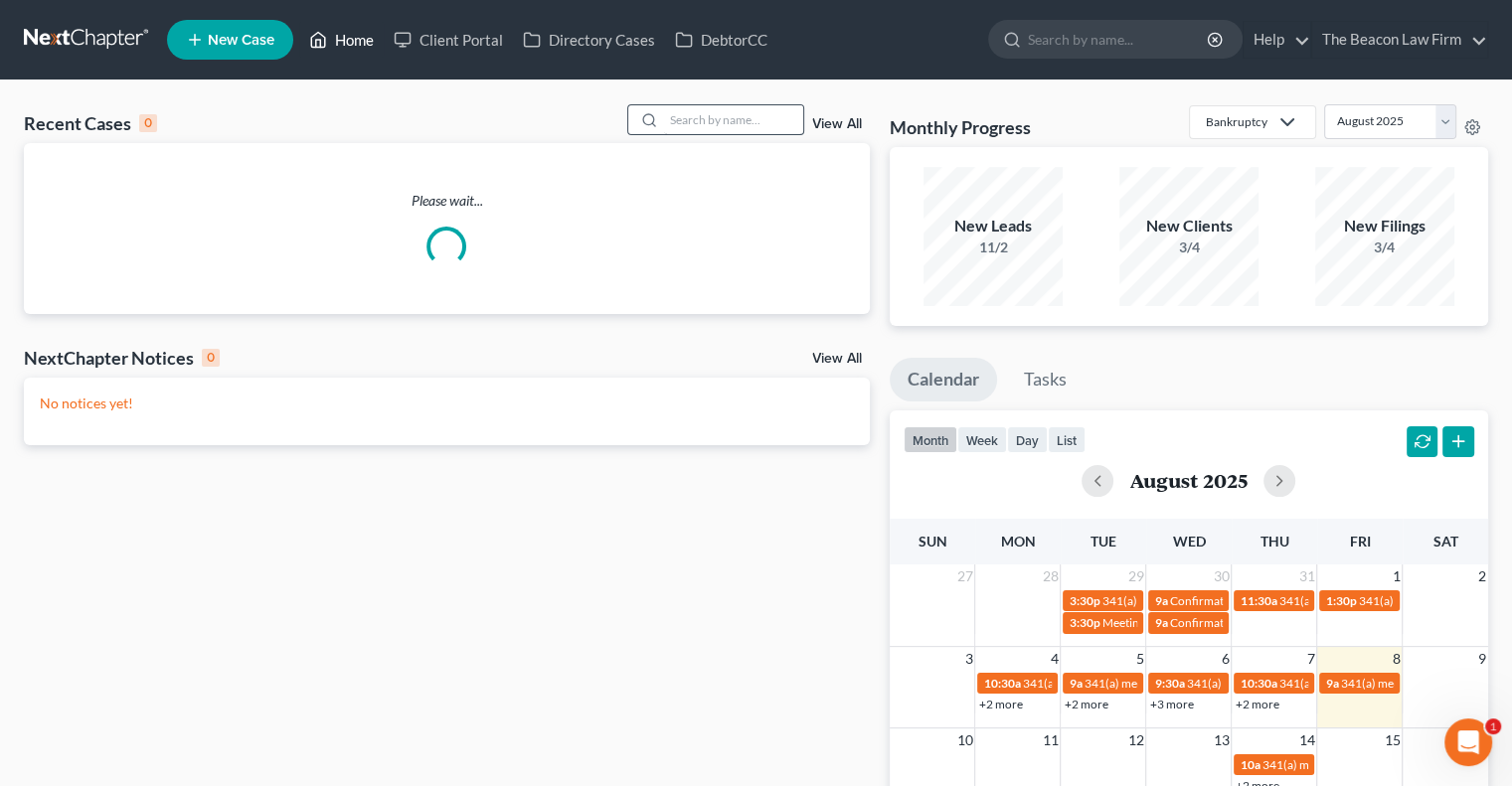 scroll, scrollTop: 0, scrollLeft: 0, axis: both 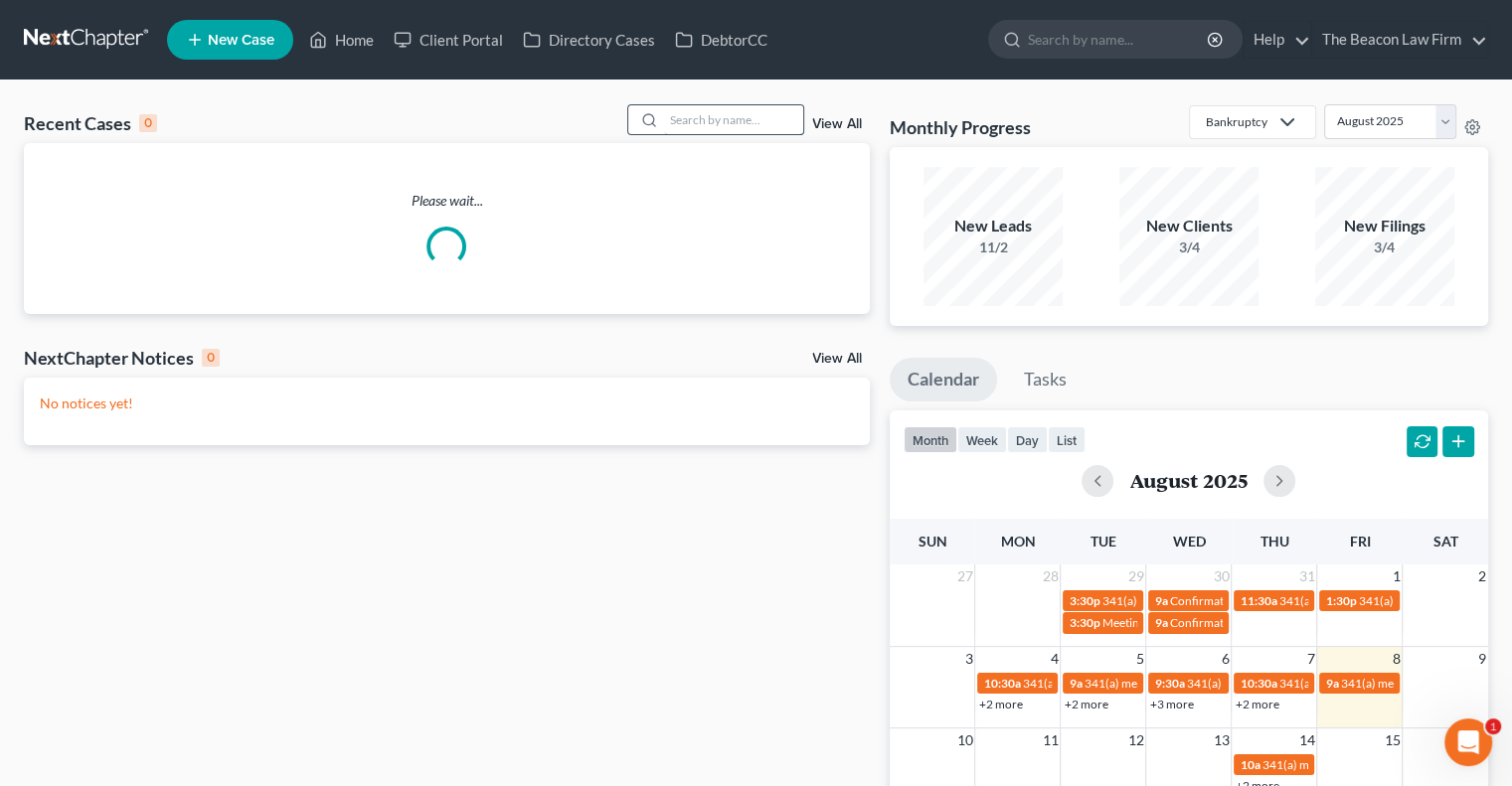 click at bounding box center (734, 119) 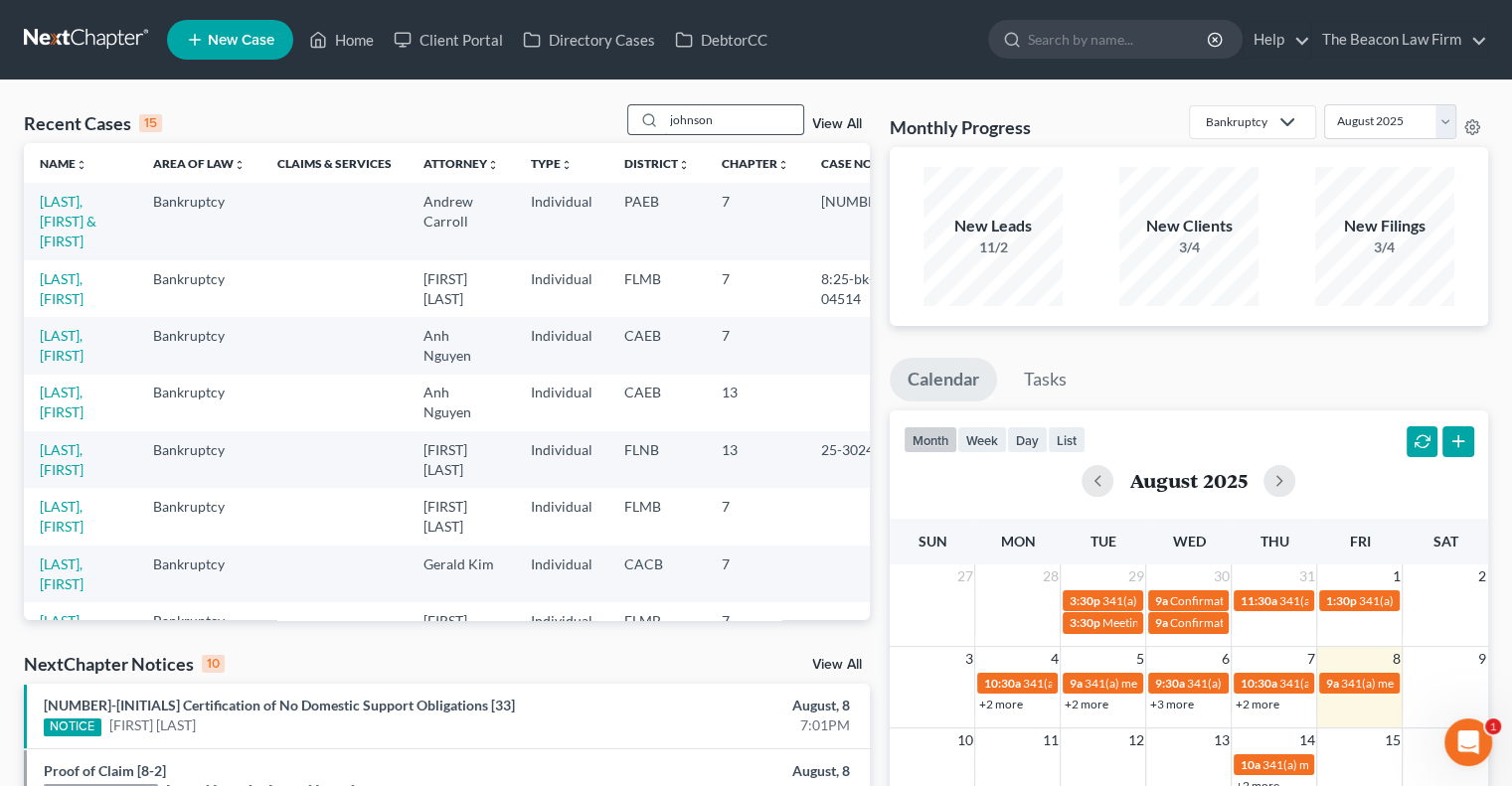 type on "johnson" 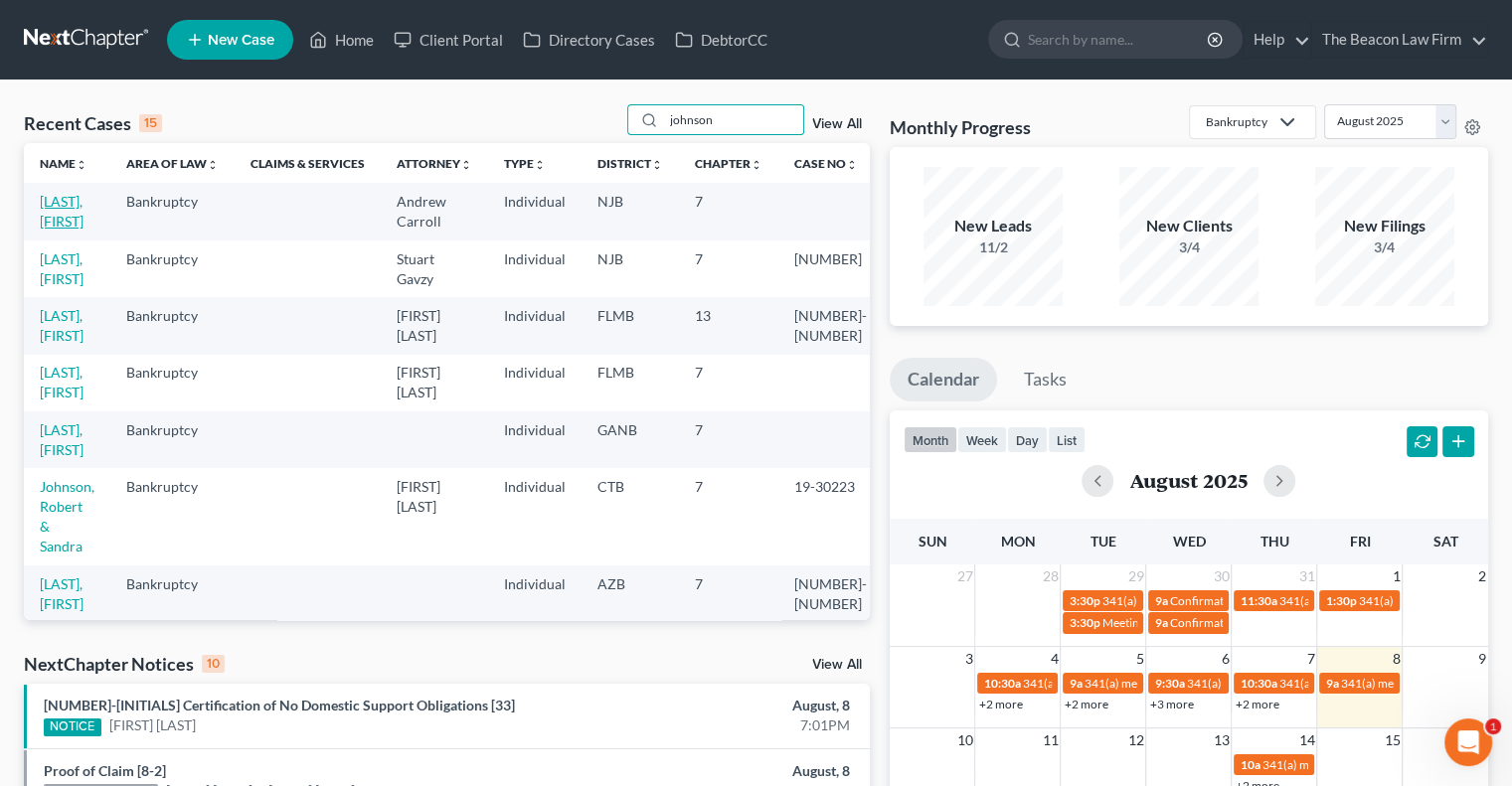 click on "[LAST], [FIRST]" at bounding box center [62, 211] 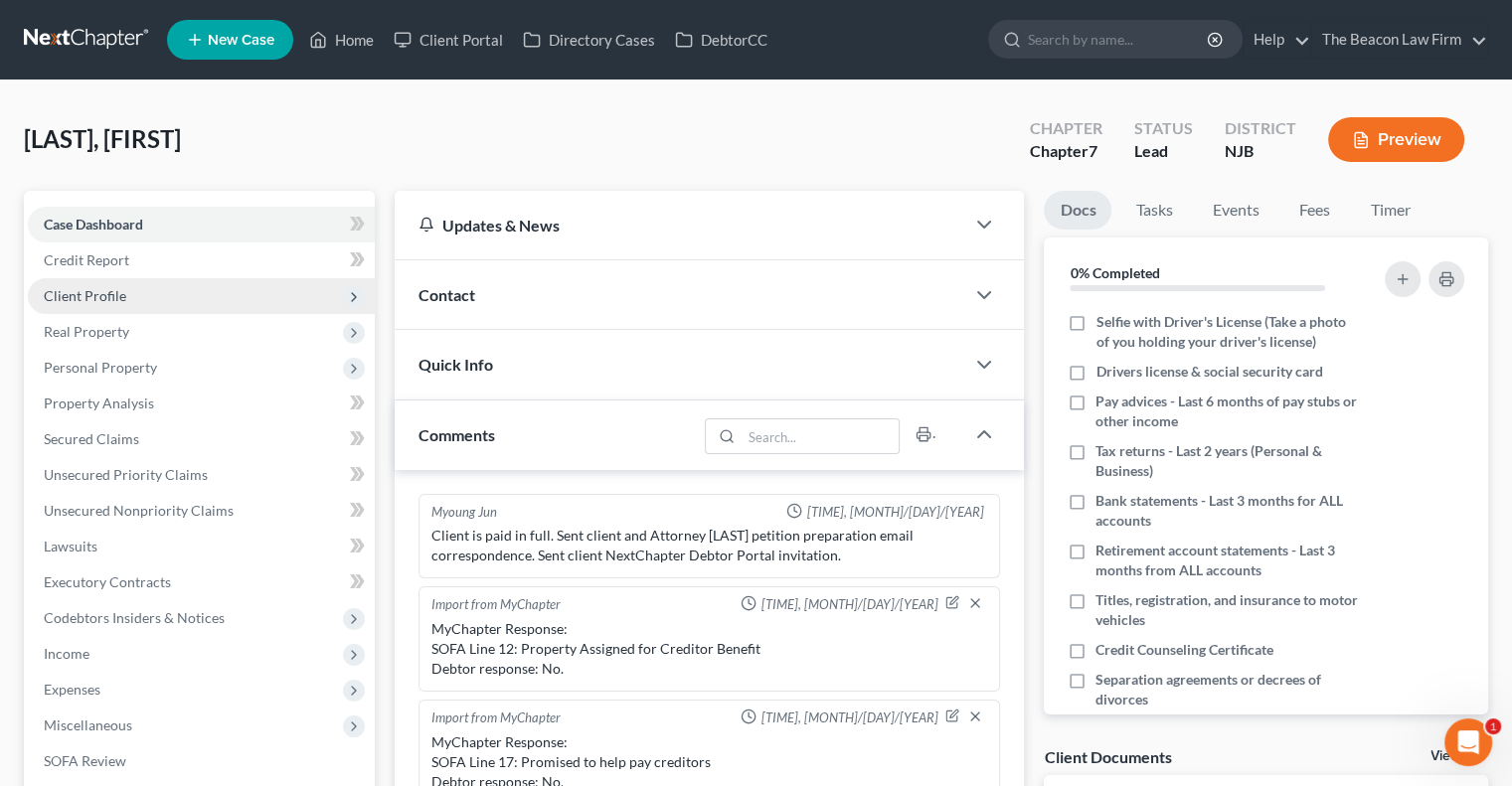 scroll, scrollTop: 442, scrollLeft: 0, axis: vertical 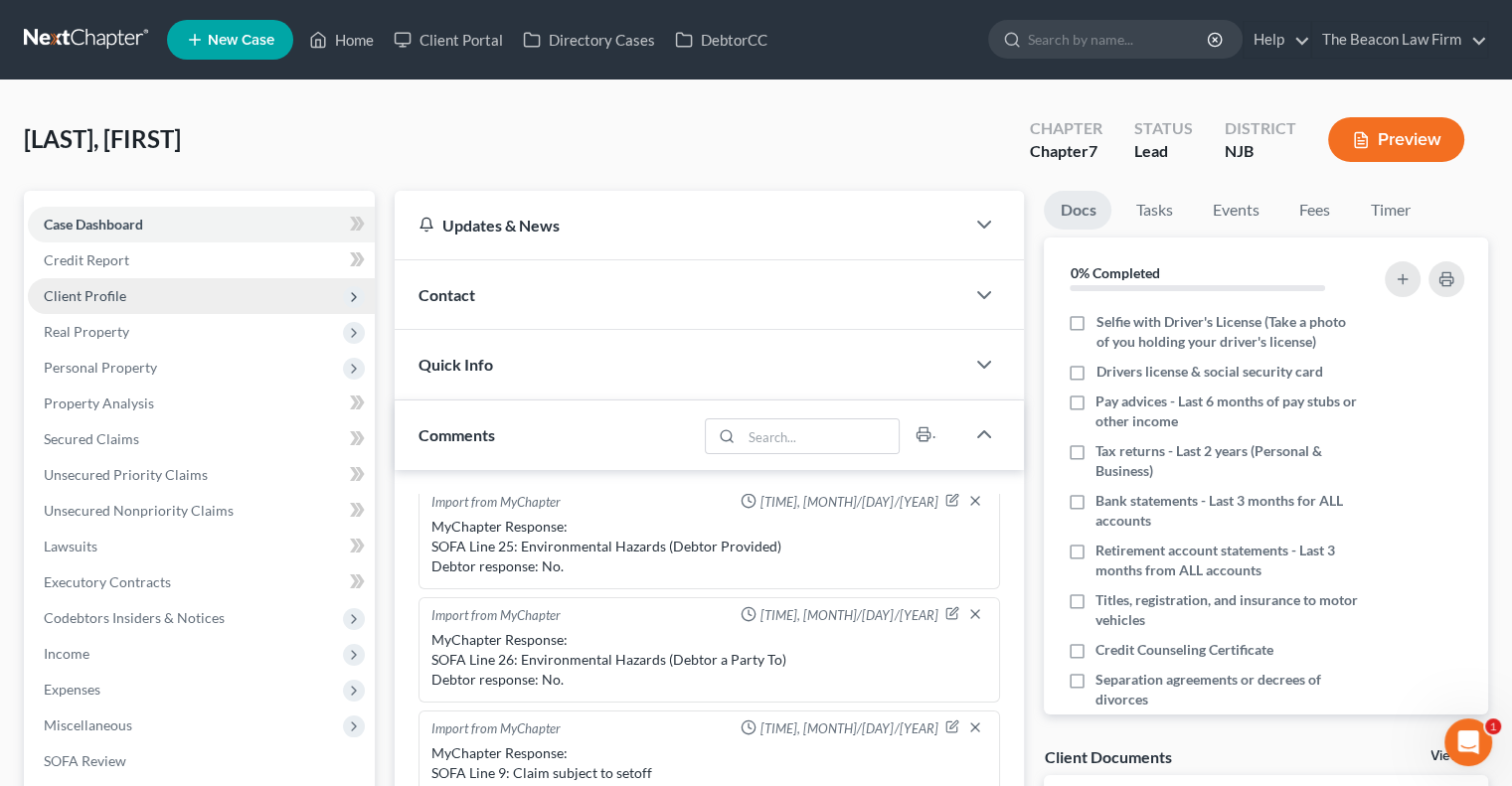 click on "Client Profile" at bounding box center (201, 296) 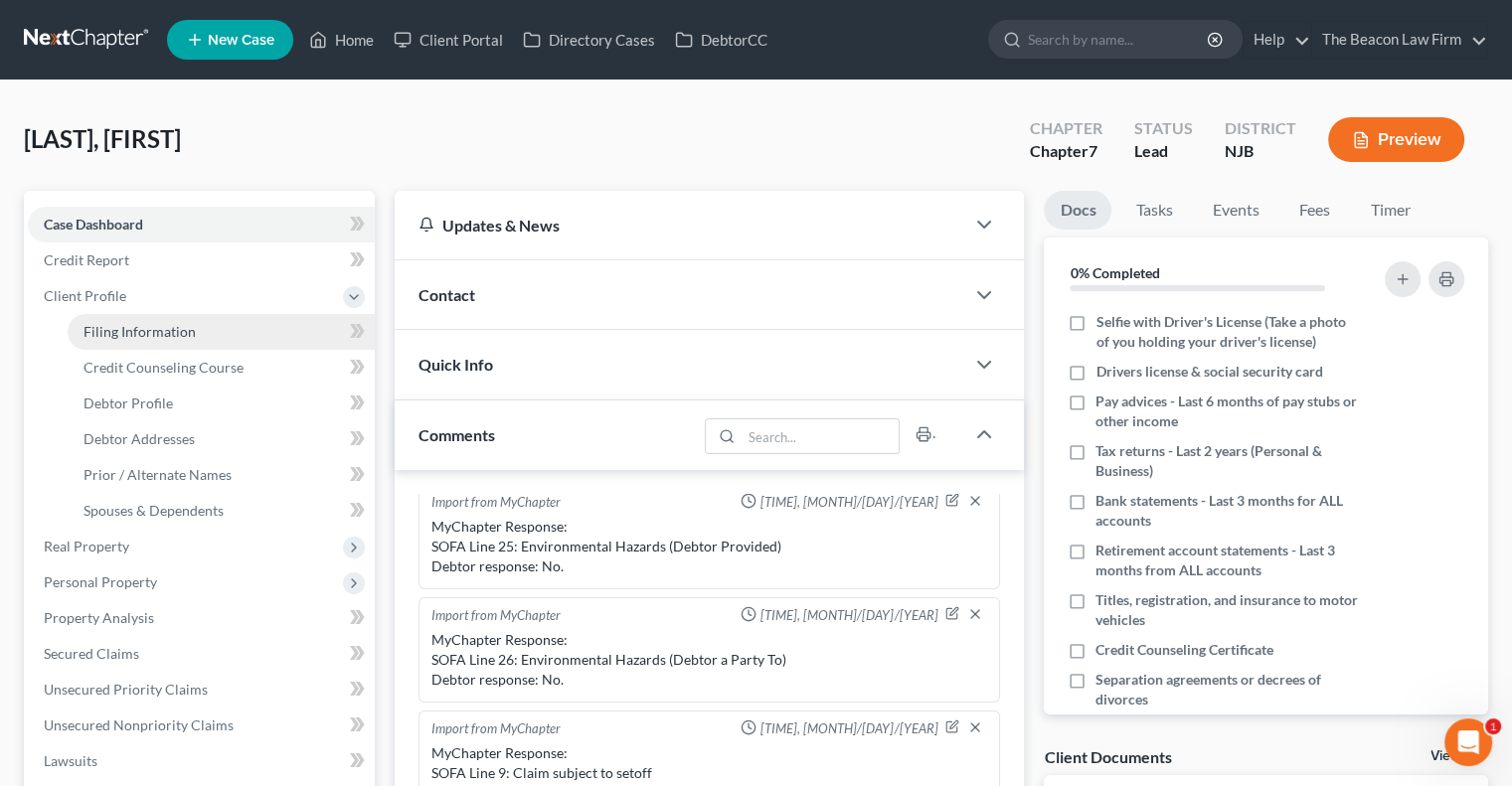 click on "Filing Information" at bounding box center (139, 331) 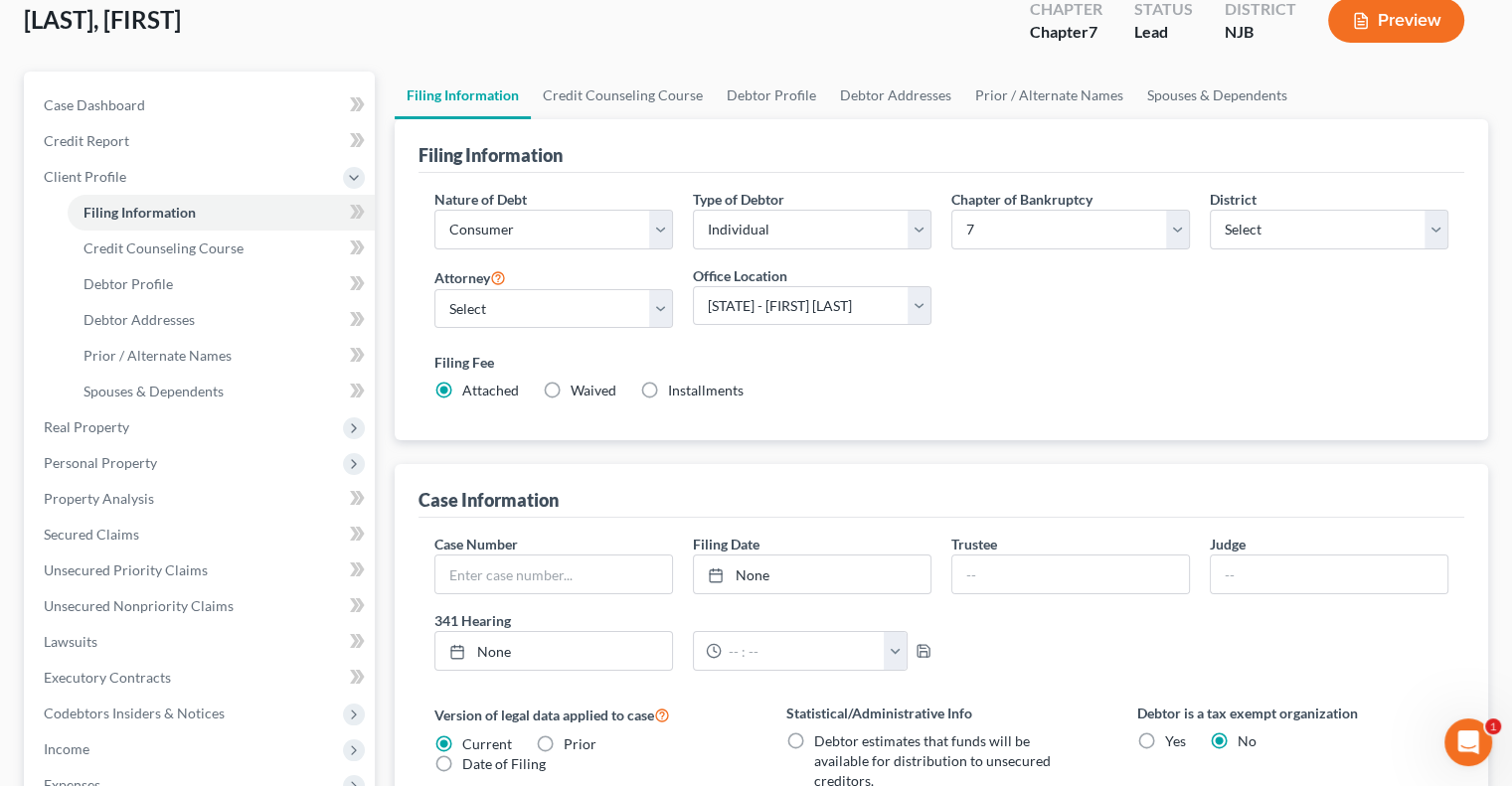 scroll, scrollTop: 117, scrollLeft: 0, axis: vertical 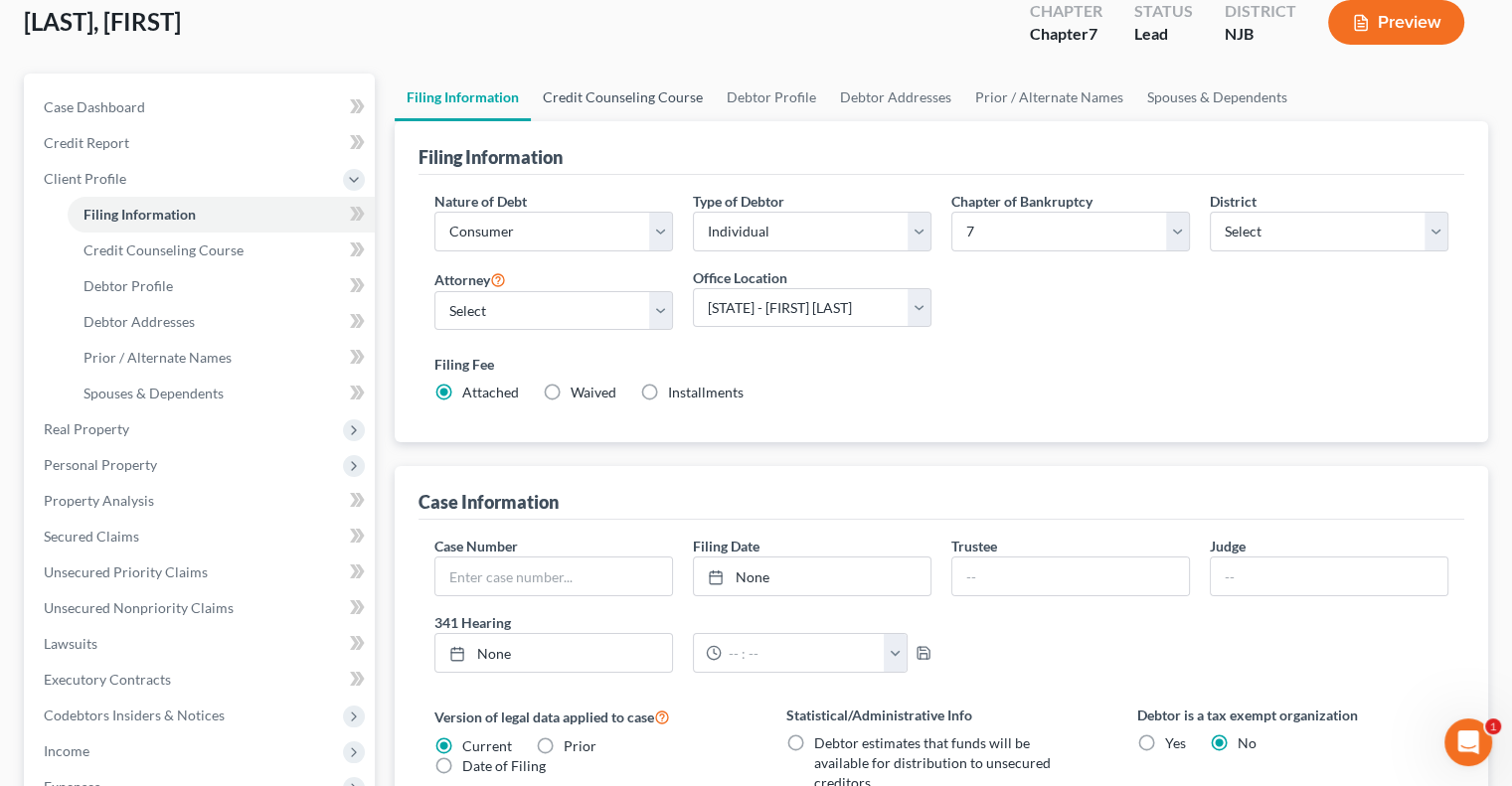 click on "Credit Counseling Course" at bounding box center (622, 97) 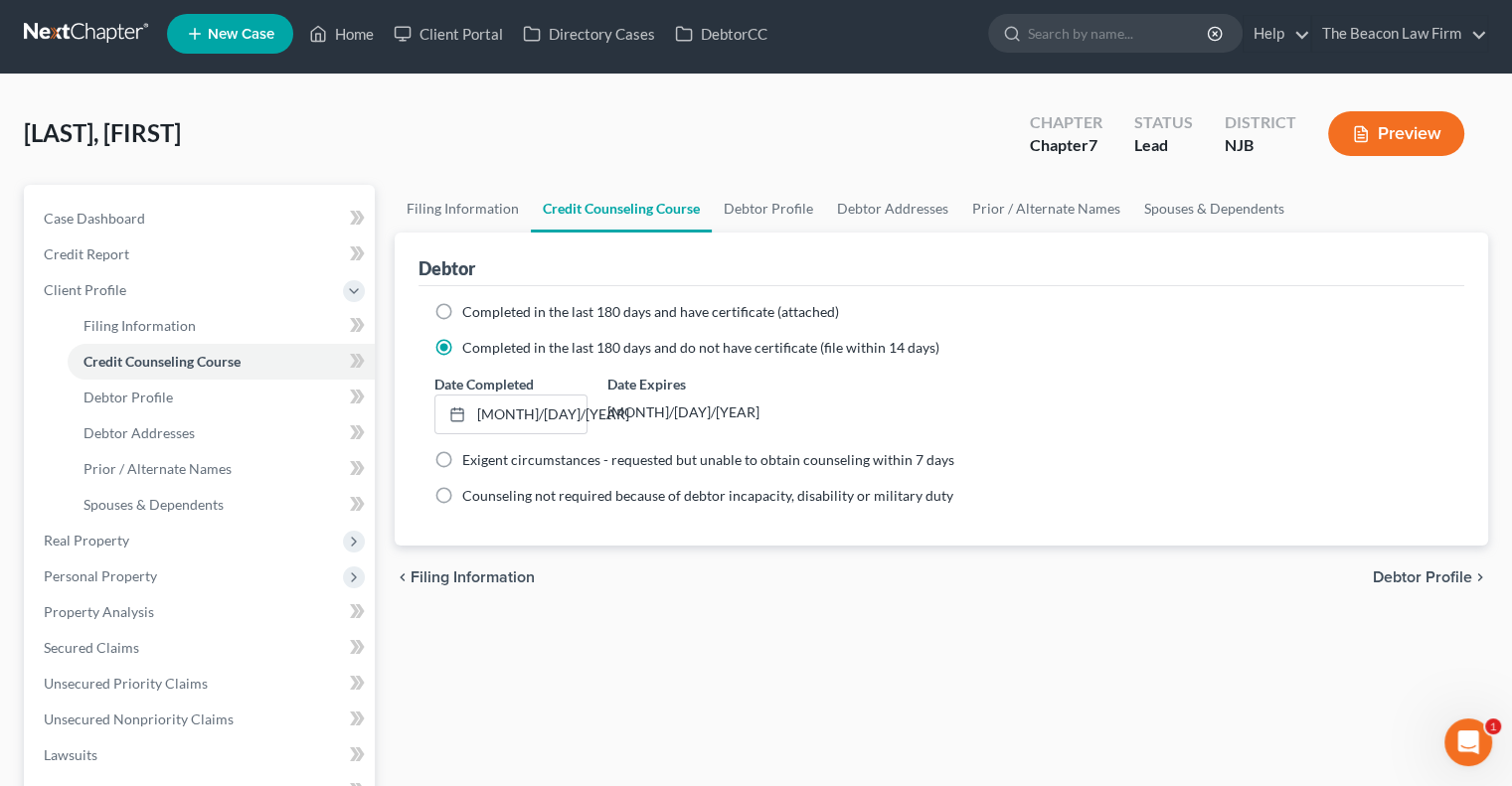 scroll, scrollTop: 0, scrollLeft: 0, axis: both 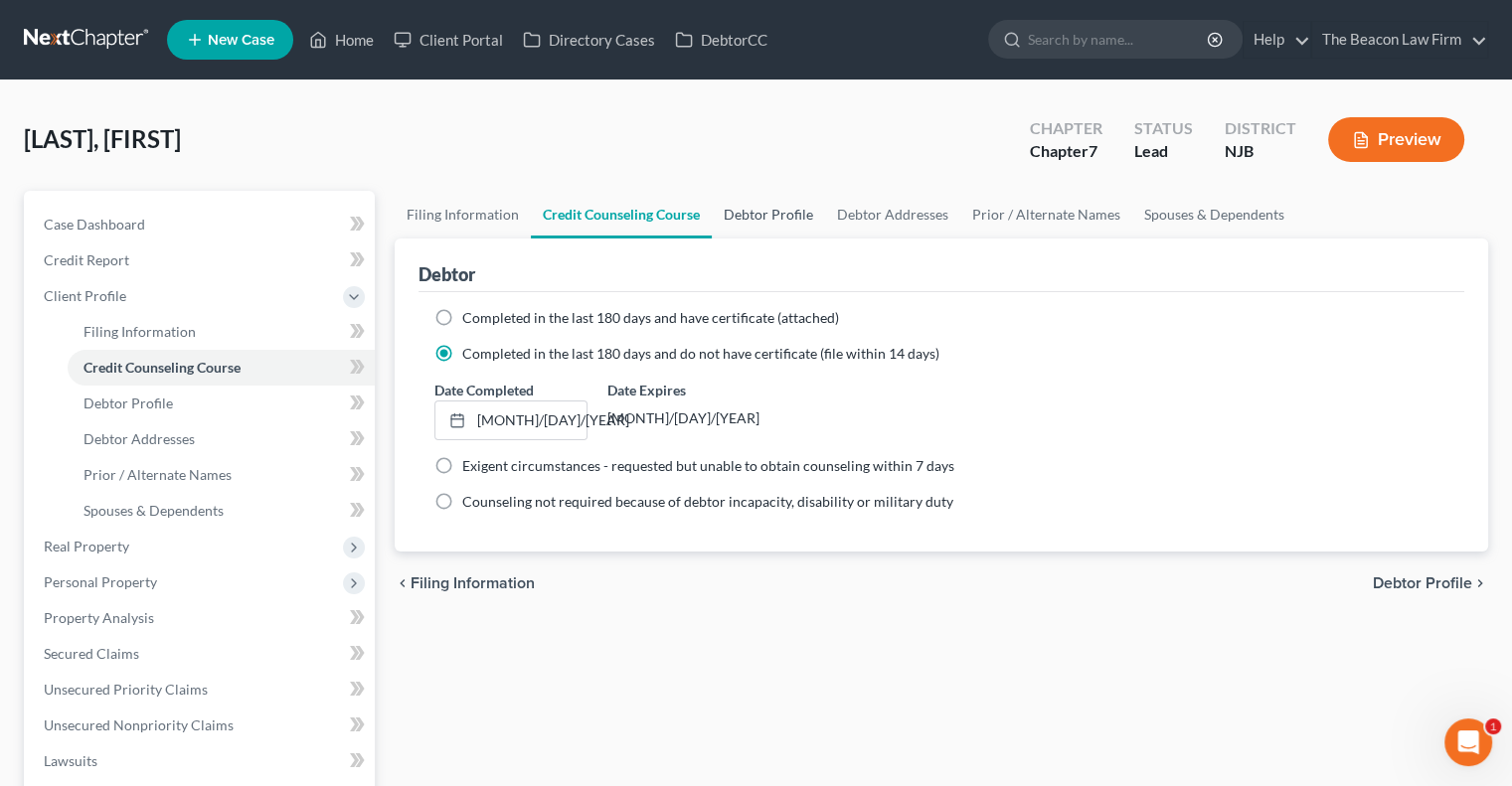 click on "Debtor Profile" at bounding box center (768, 215) 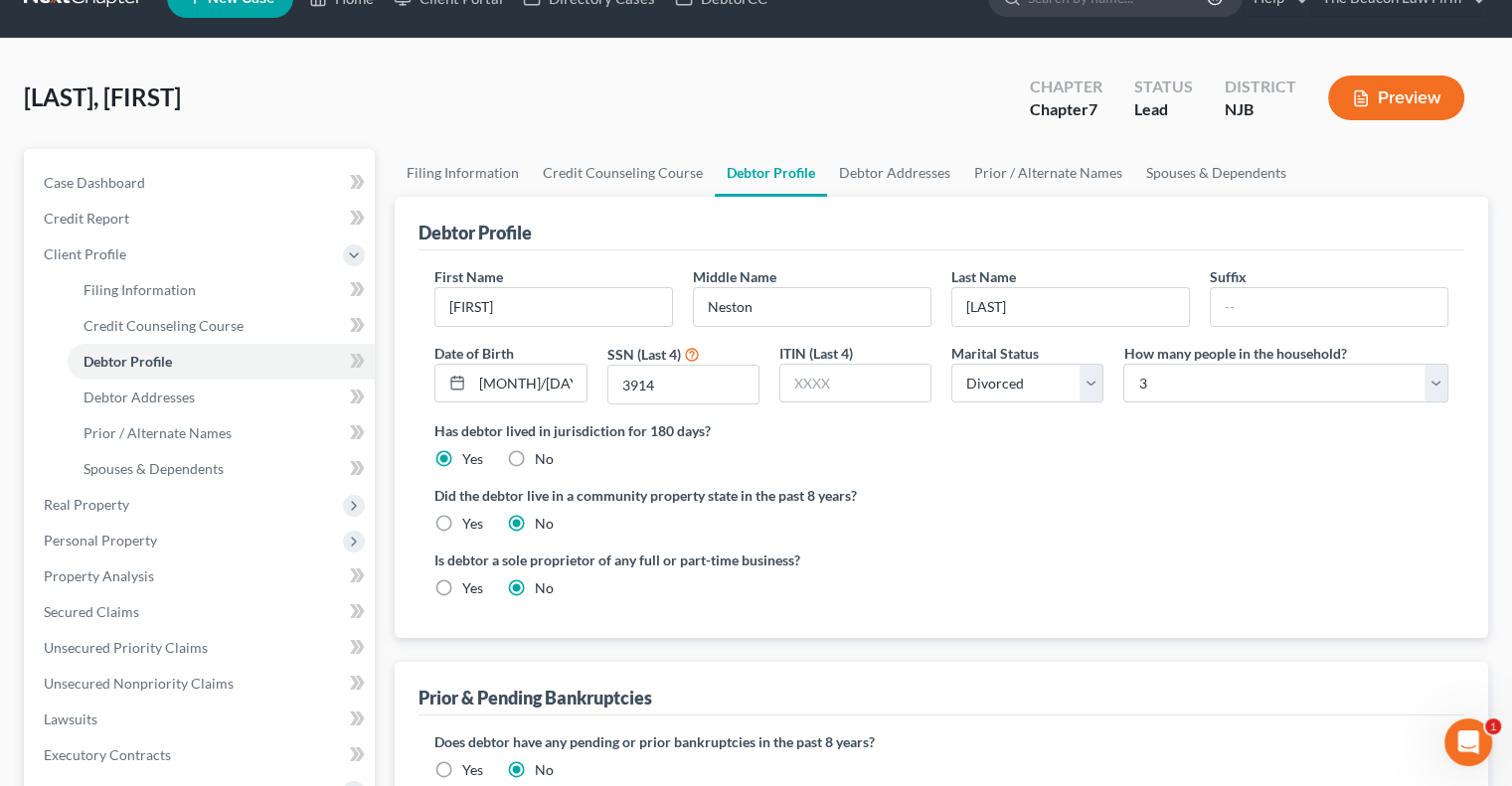 scroll, scrollTop: 40, scrollLeft: 0, axis: vertical 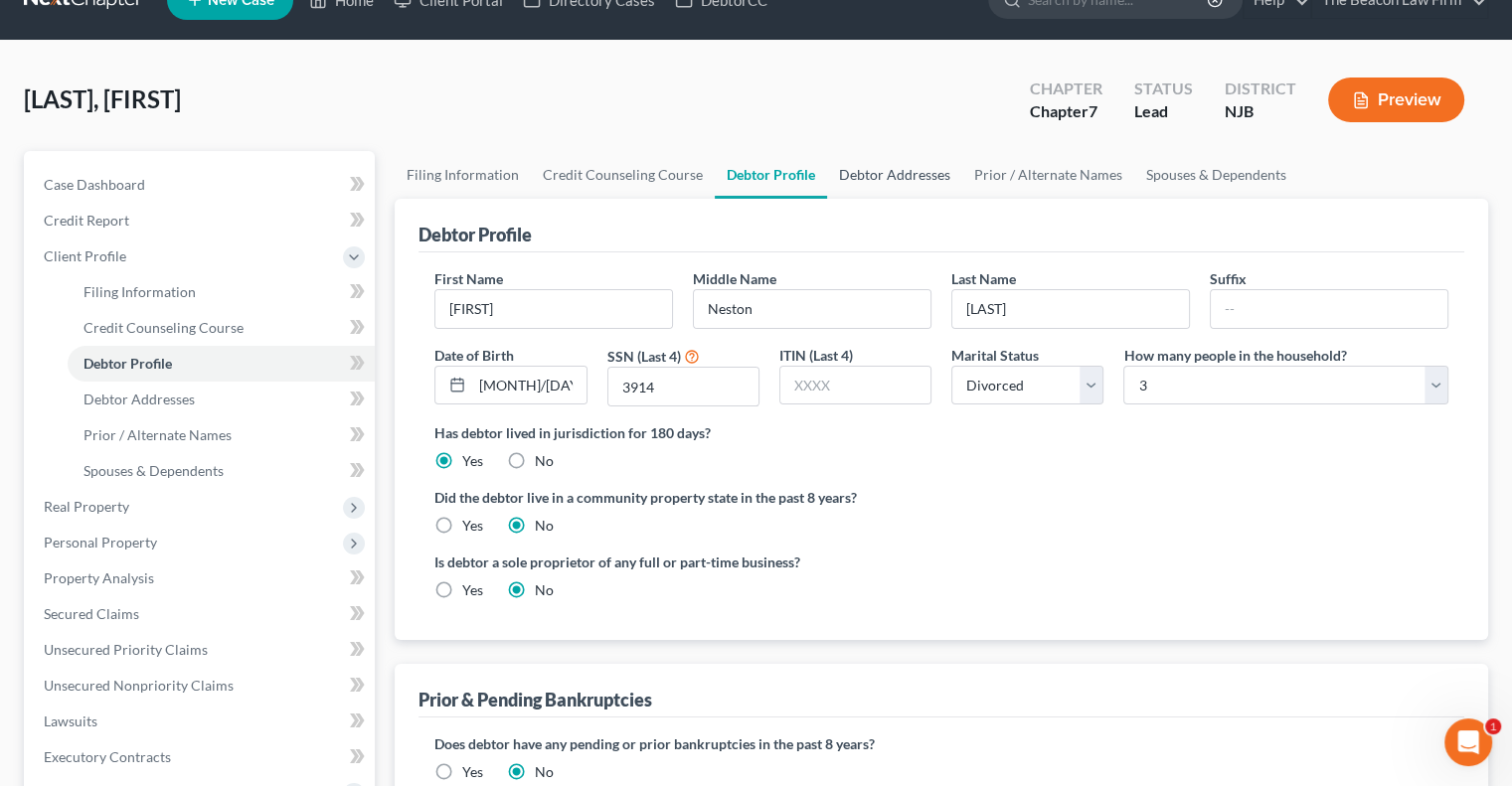 click on "Debtor Addresses" at bounding box center [895, 175] 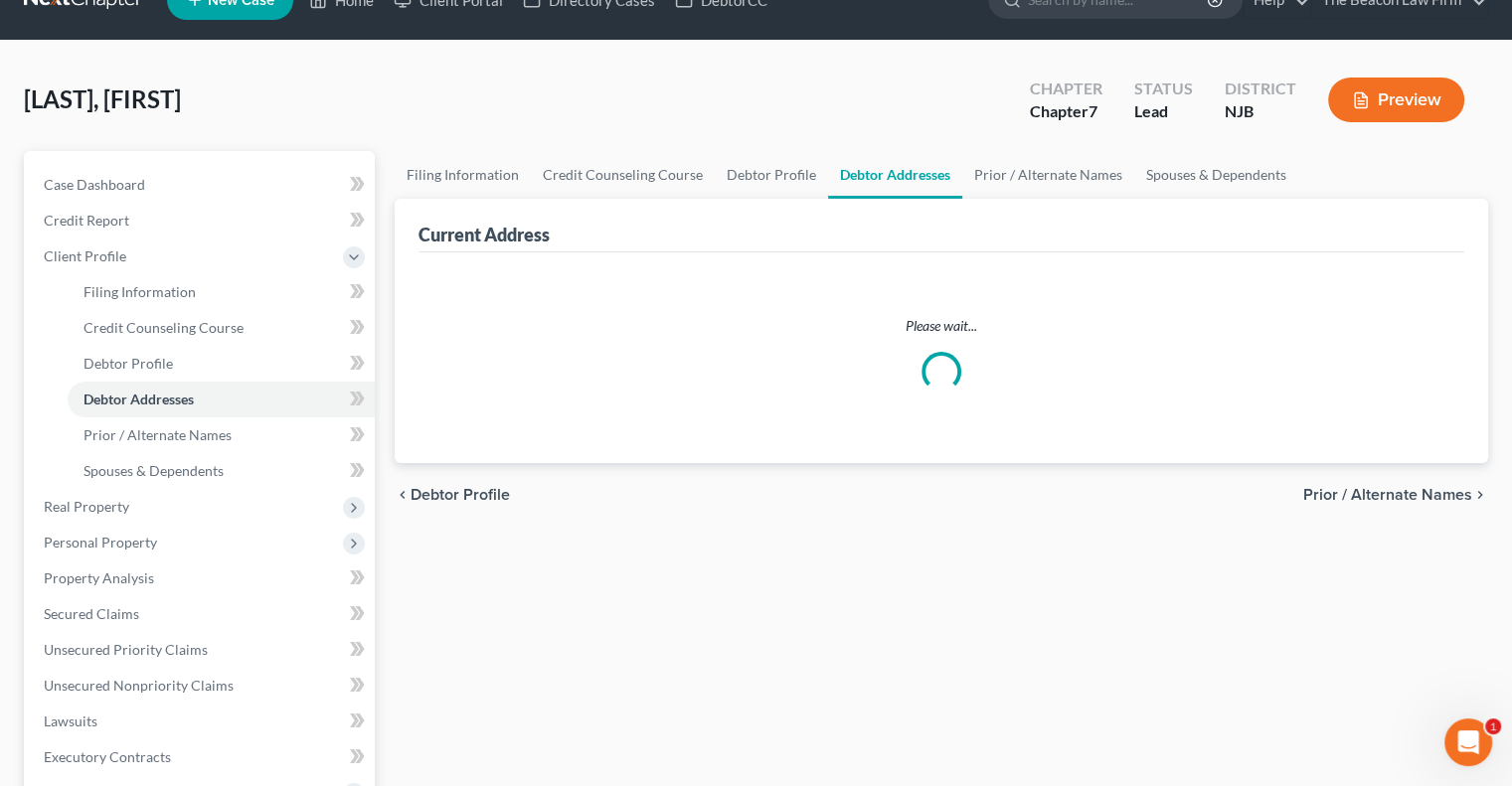 scroll, scrollTop: 0, scrollLeft: 0, axis: both 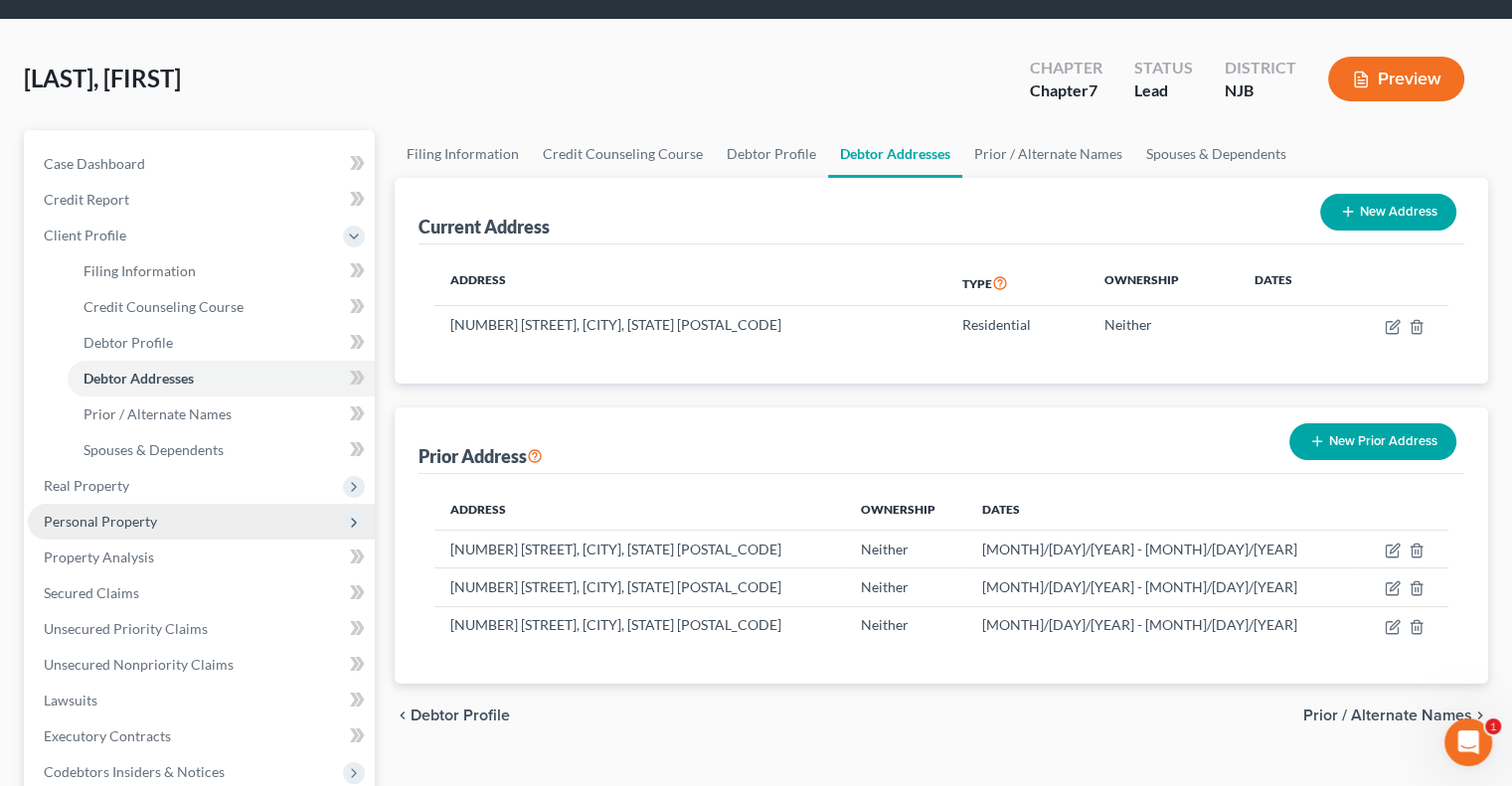 click on "Personal Property" at bounding box center (100, 521) 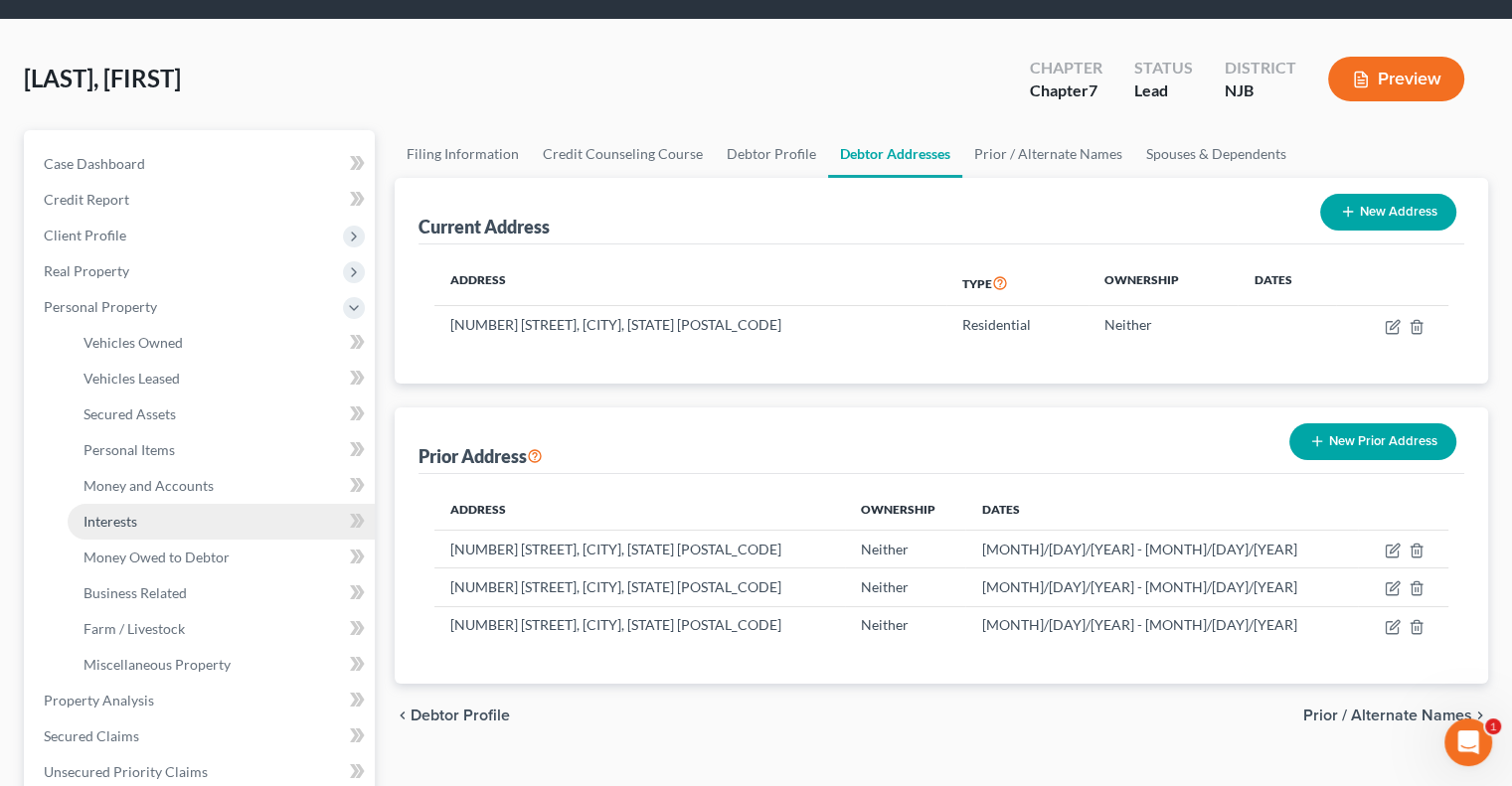 click on "Interests" at bounding box center (221, 522) 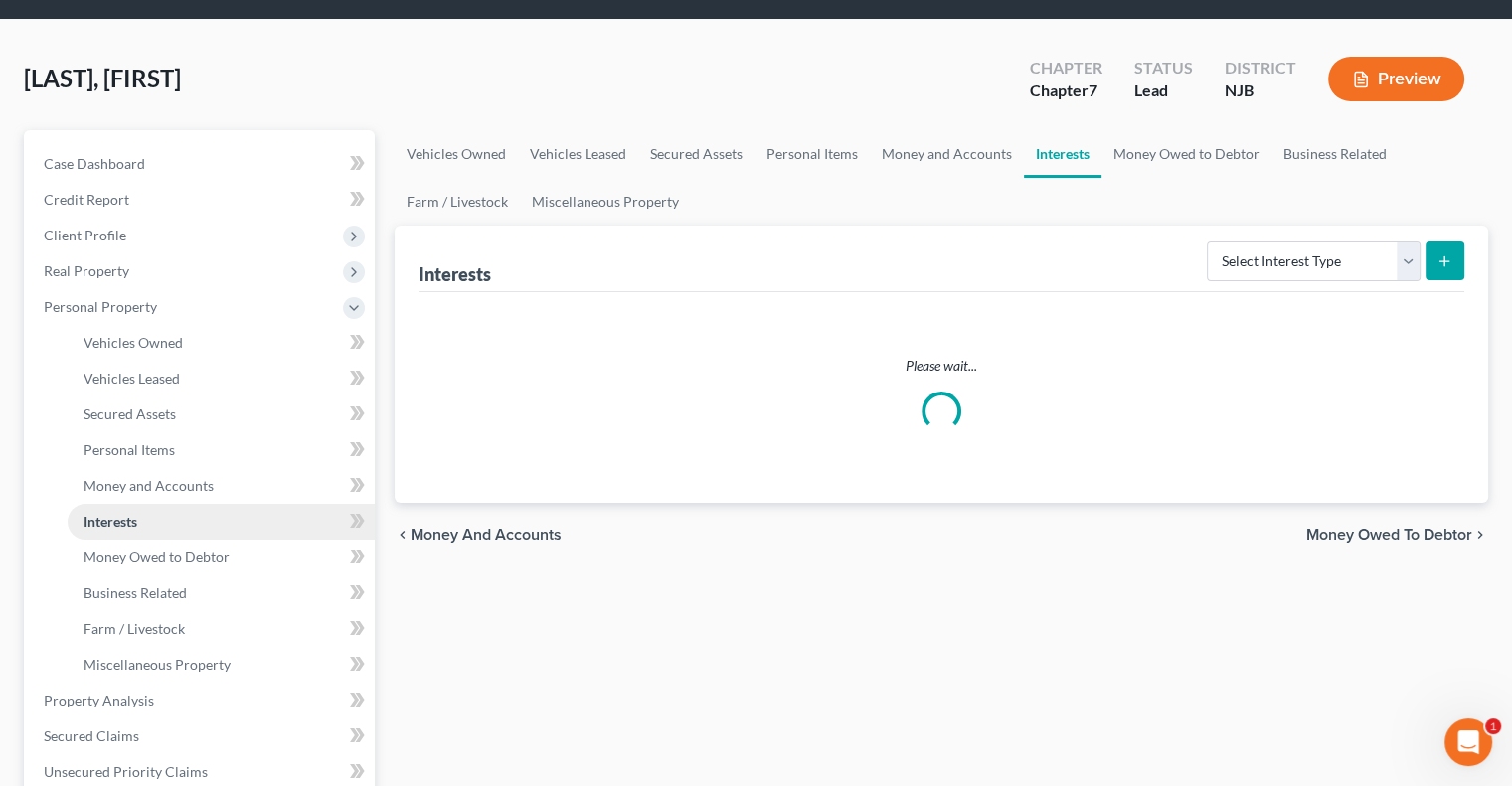 scroll, scrollTop: 0, scrollLeft: 0, axis: both 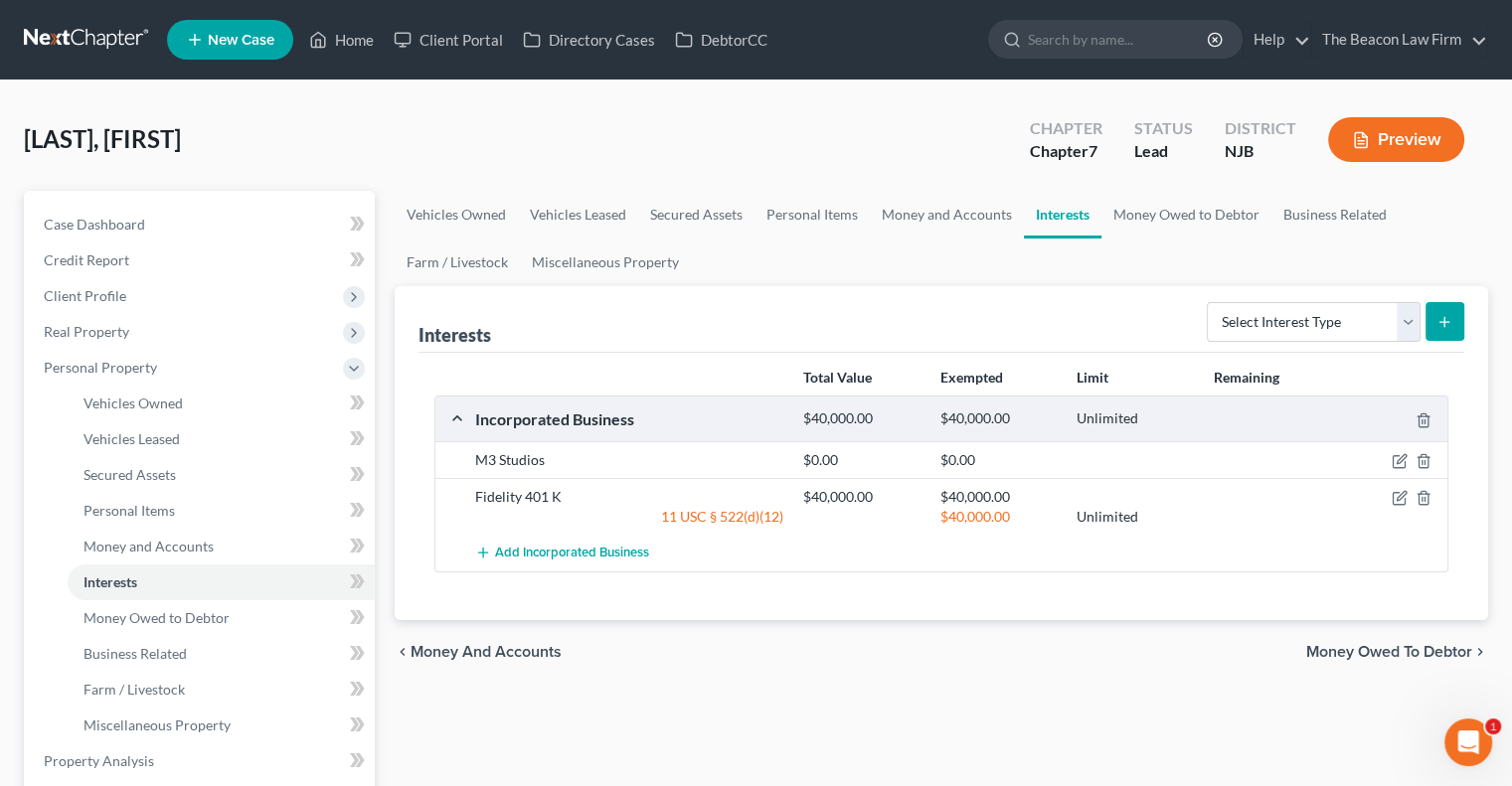 click on "M3 Studios $0.00 $0.00" at bounding box center (941, 459) 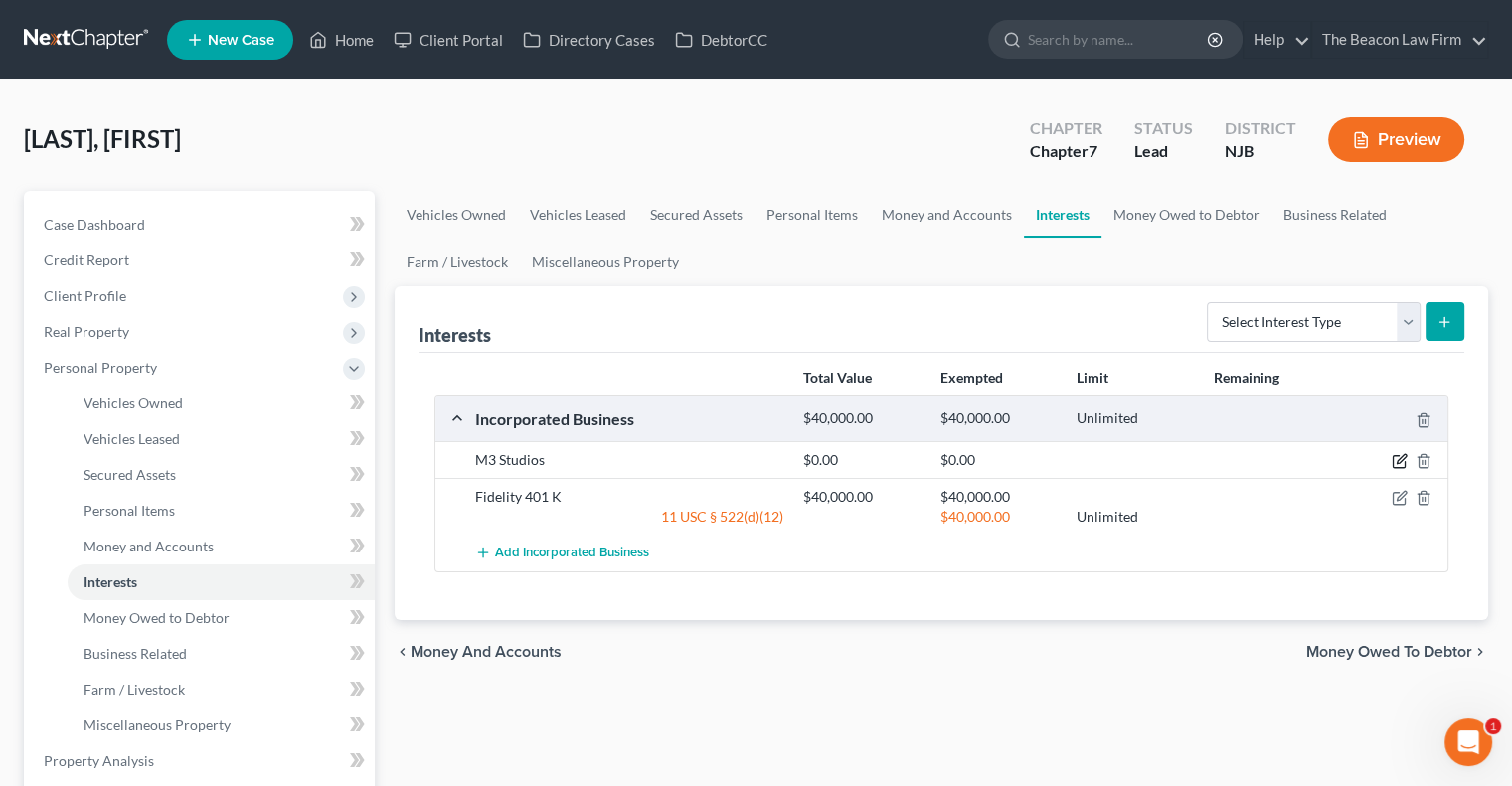 click 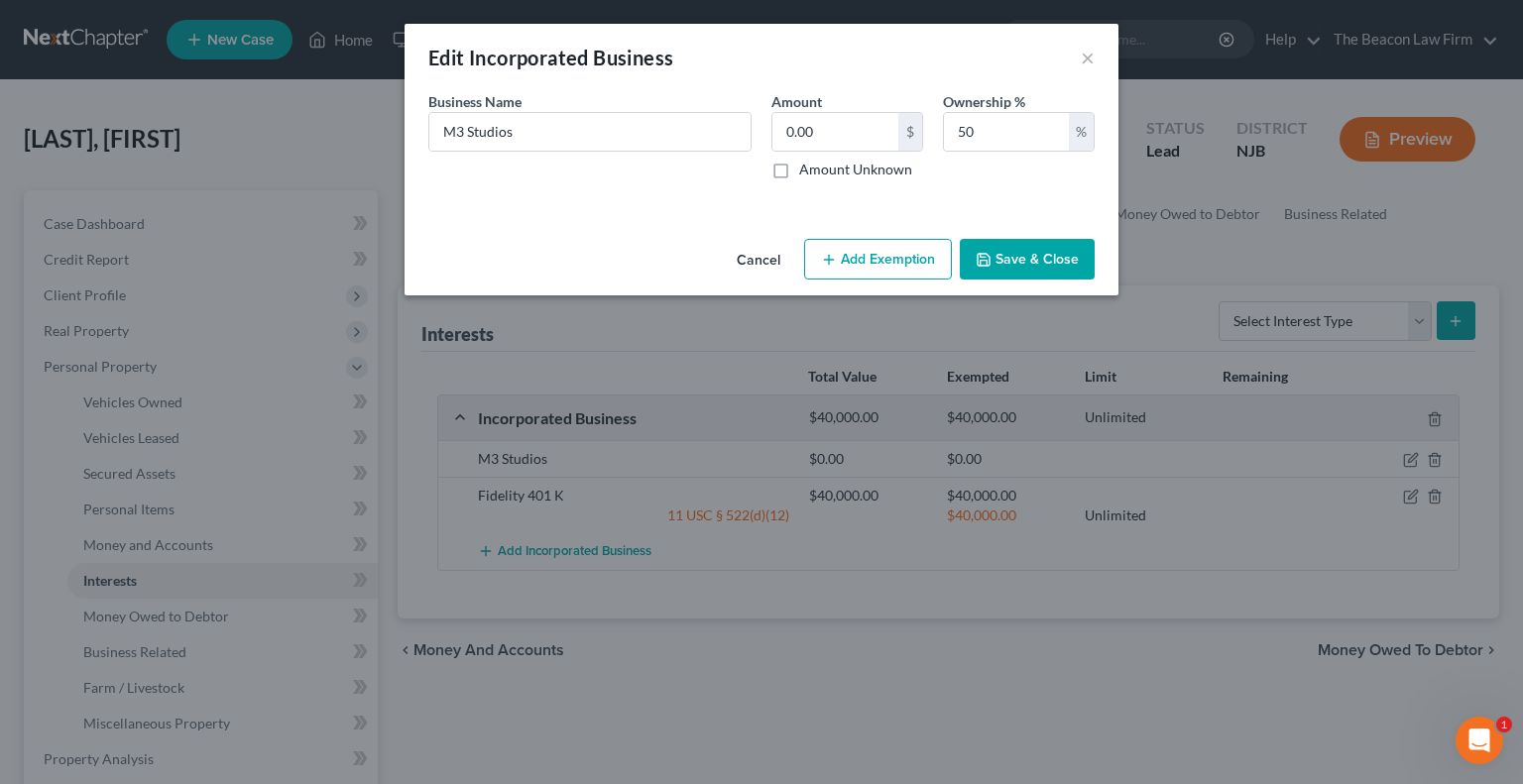 click on "Save & Close" at bounding box center [1027, 260] 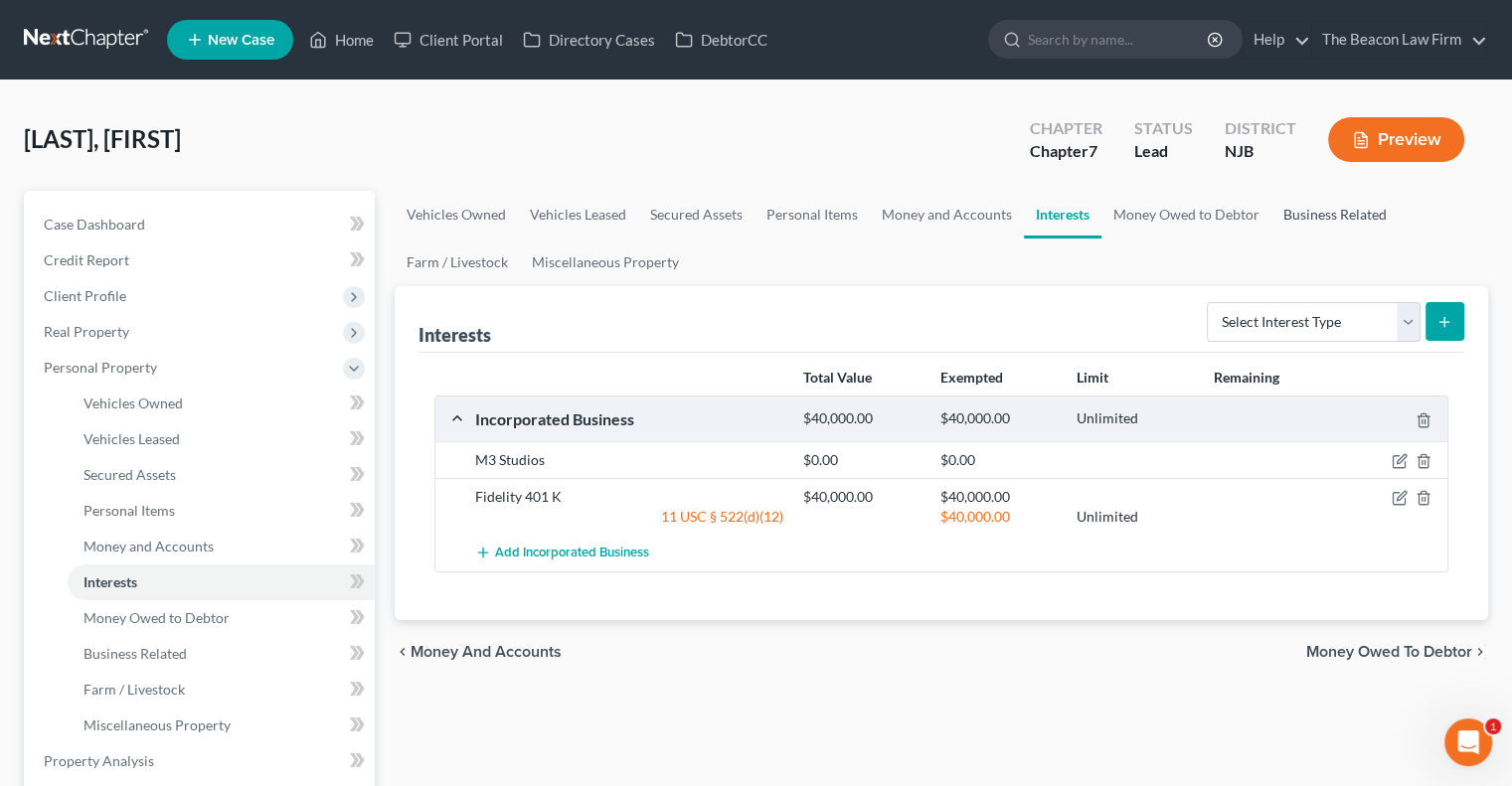 click on "Business Related" at bounding box center (1335, 215) 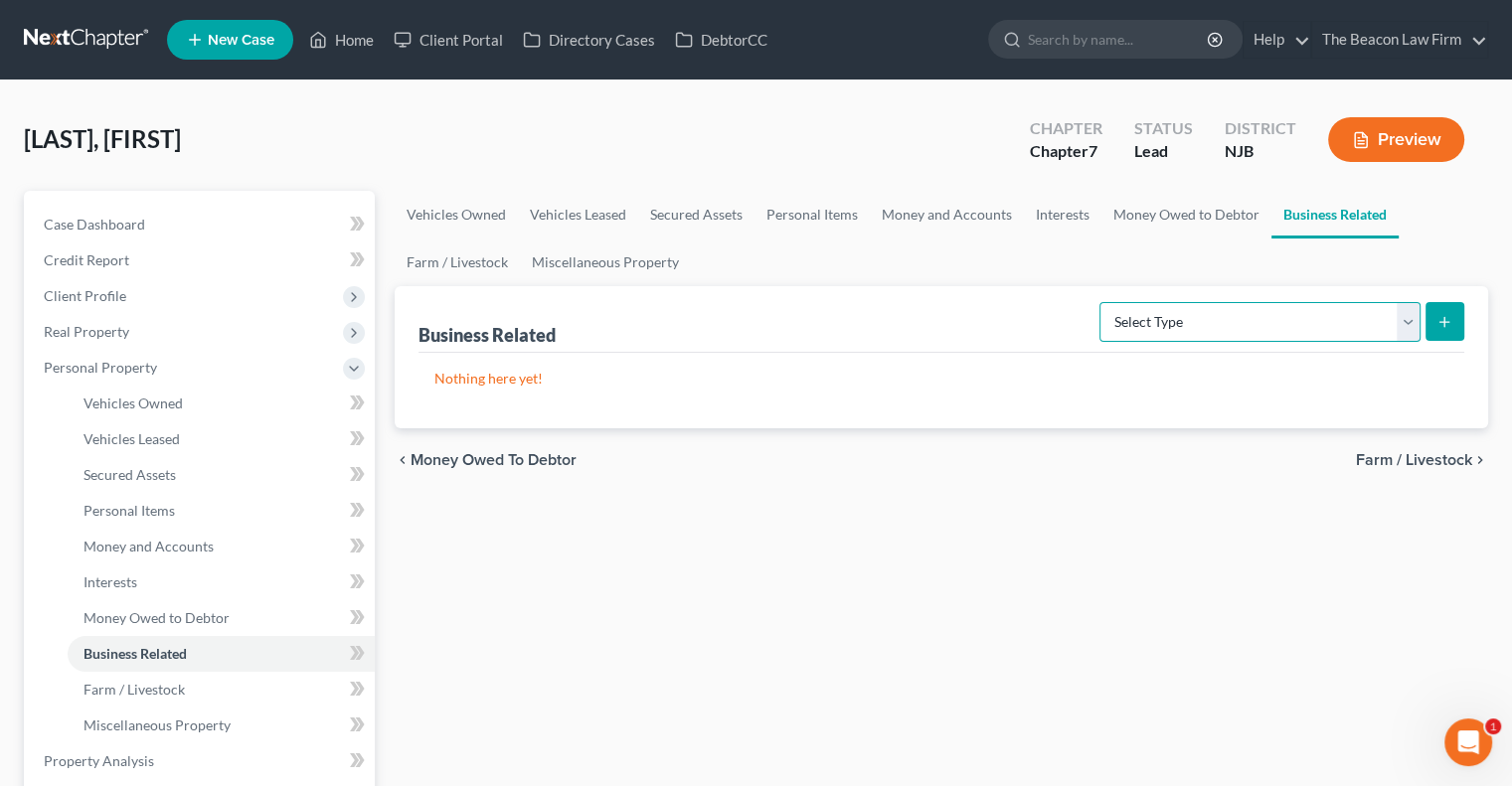 click on "Select Type Customer Lists Franchises Inventory Licenses Machinery Office Equipment, Furnishings, Supplies Other Business Related Property Not Listed Patents, Copyrights, Intellectual Property" at bounding box center (1260, 322) 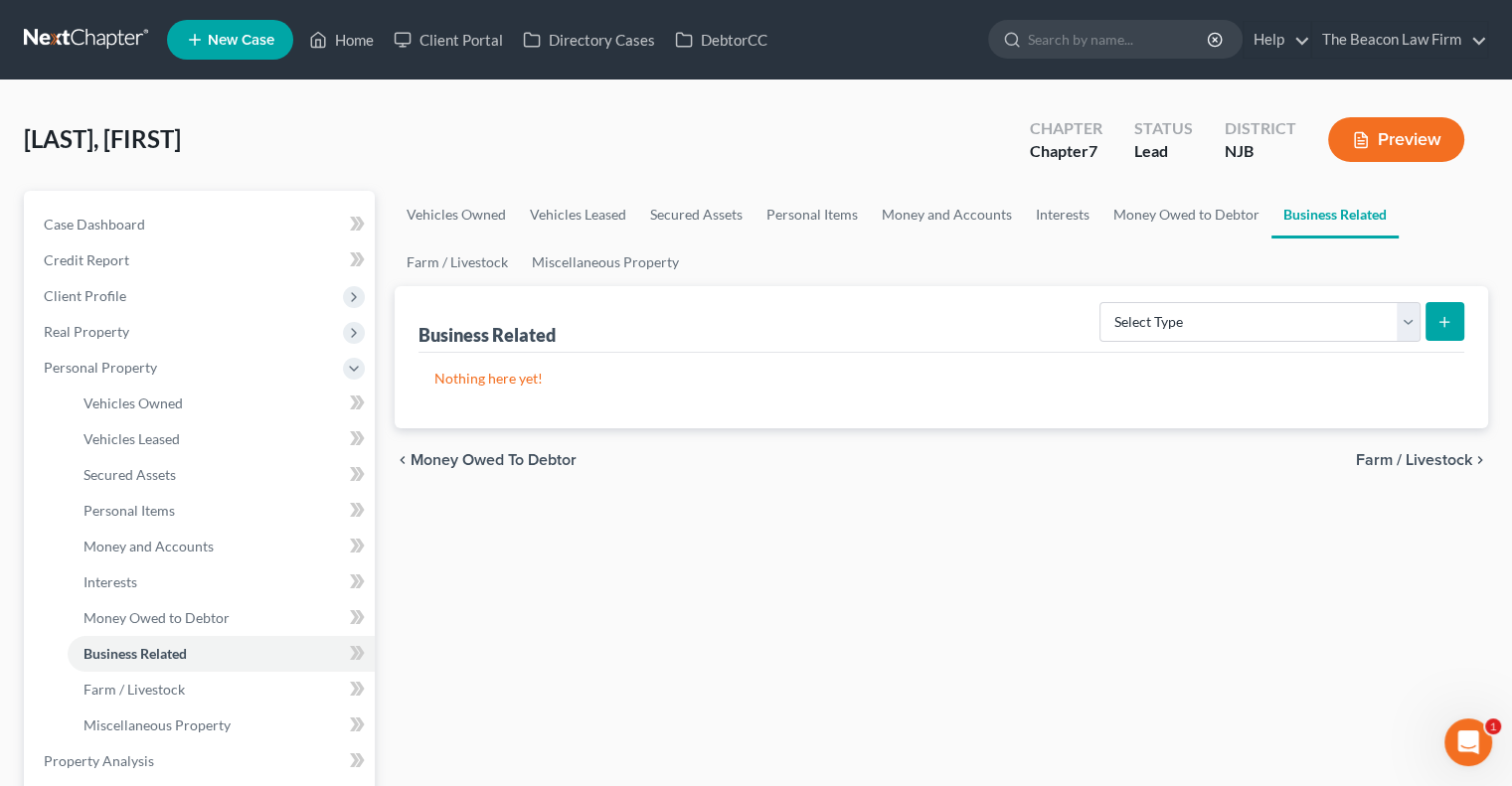 click on "chevron_left
Money Owed to Debtor
Farm / Livestock
chevron_right" at bounding box center [941, 460] 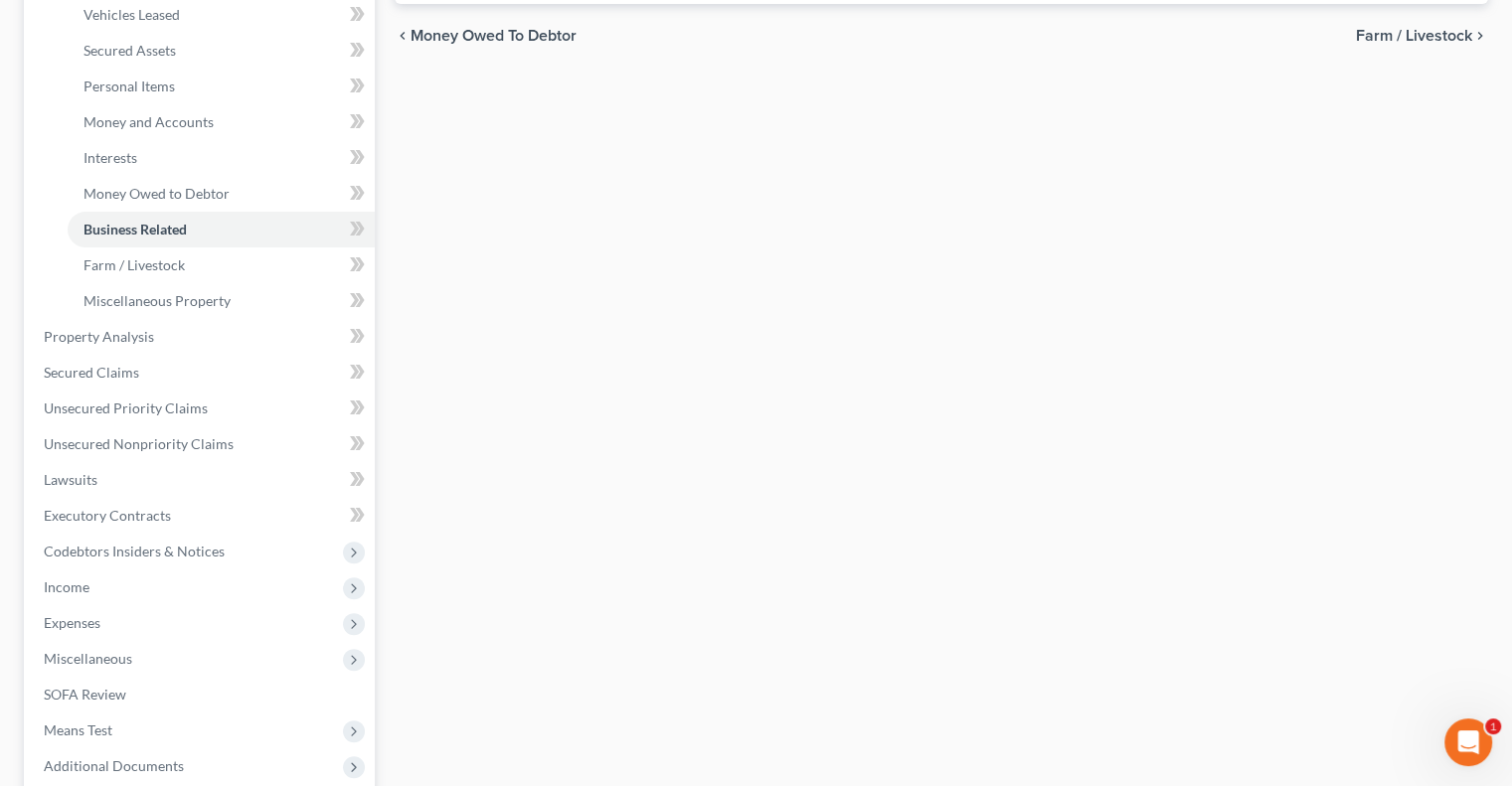 scroll, scrollTop: 596, scrollLeft: 0, axis: vertical 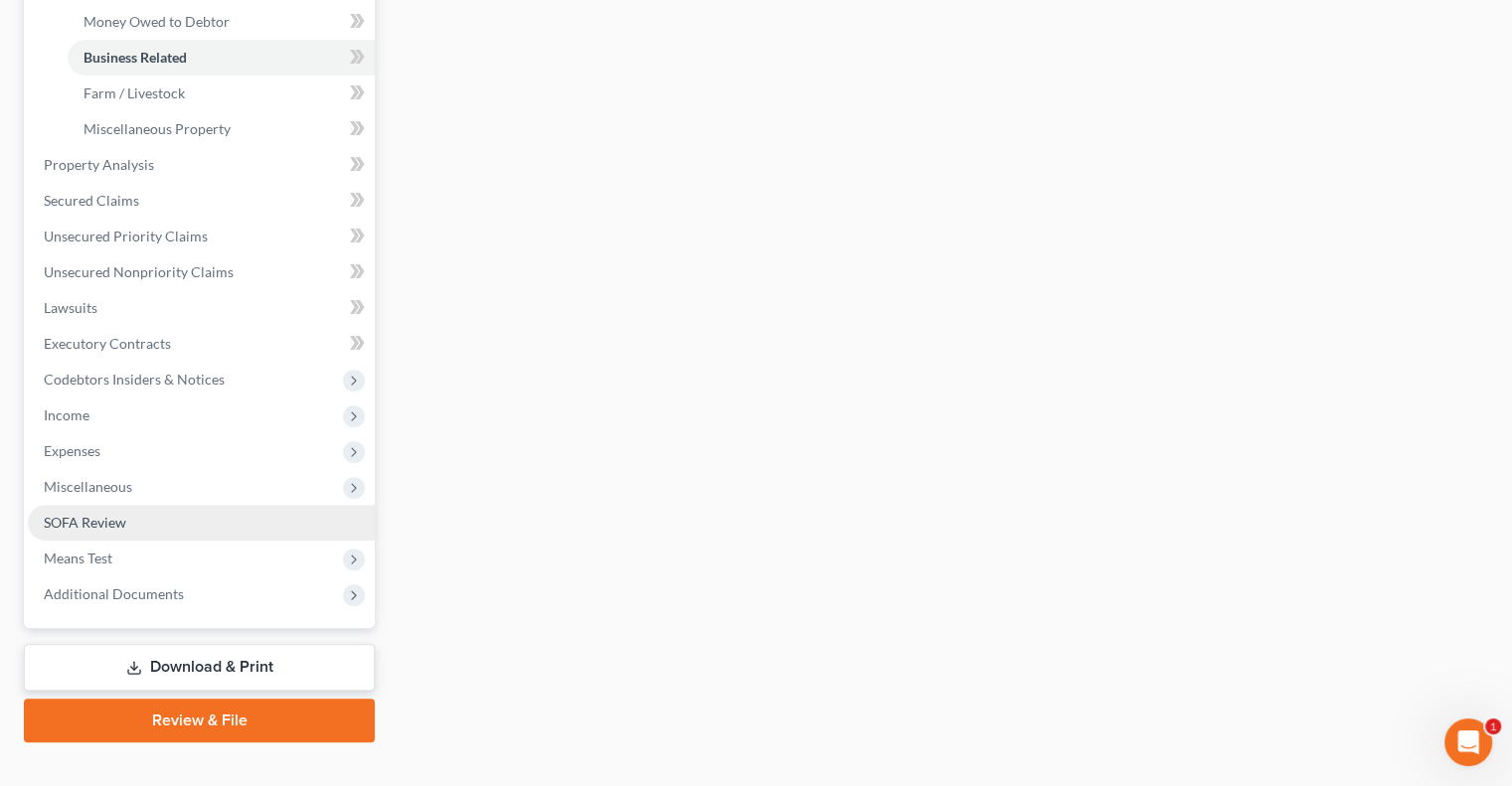 click on "SOFA Review" at bounding box center [84, 522] 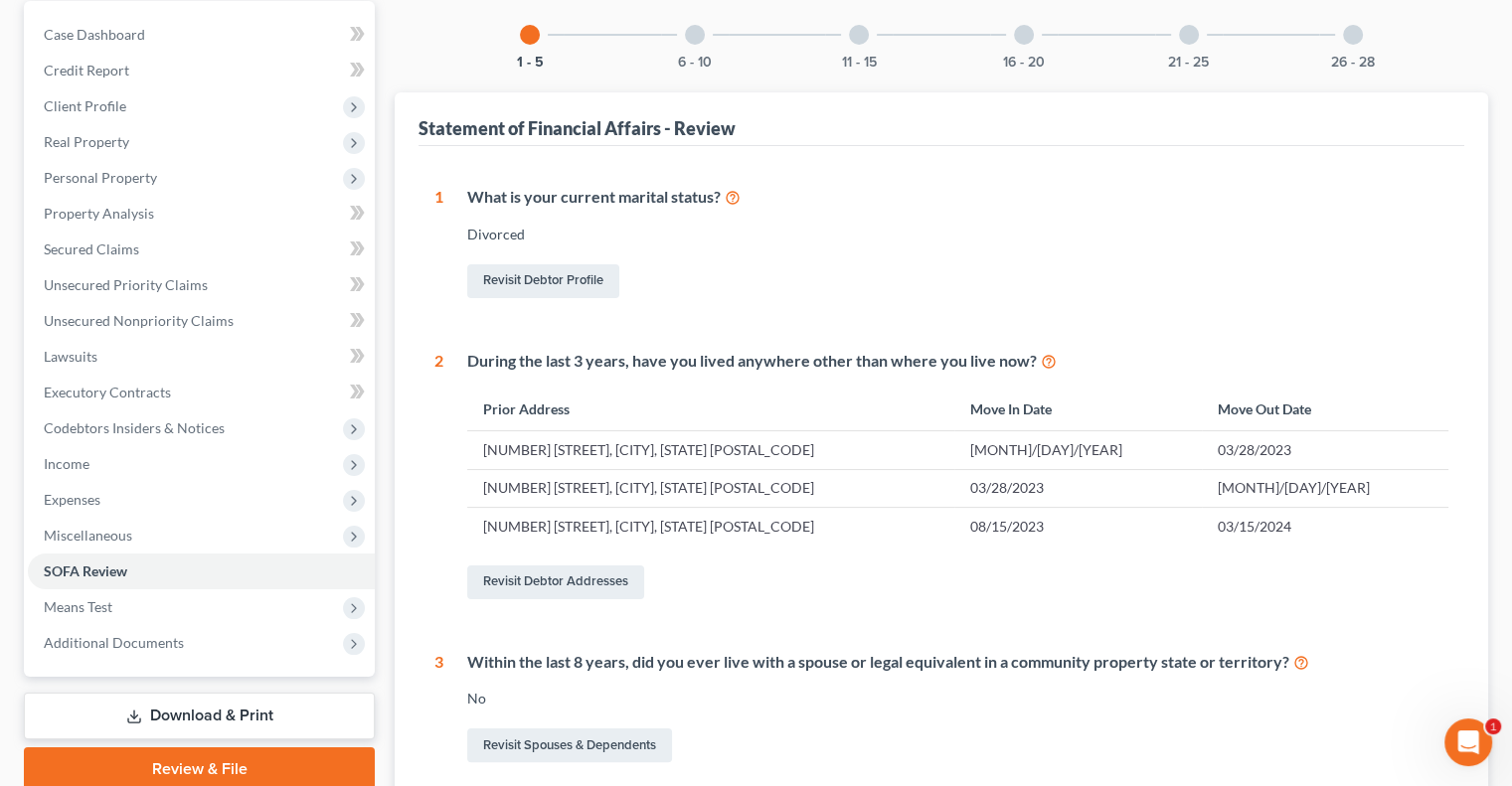 scroll, scrollTop: 159, scrollLeft: 0, axis: vertical 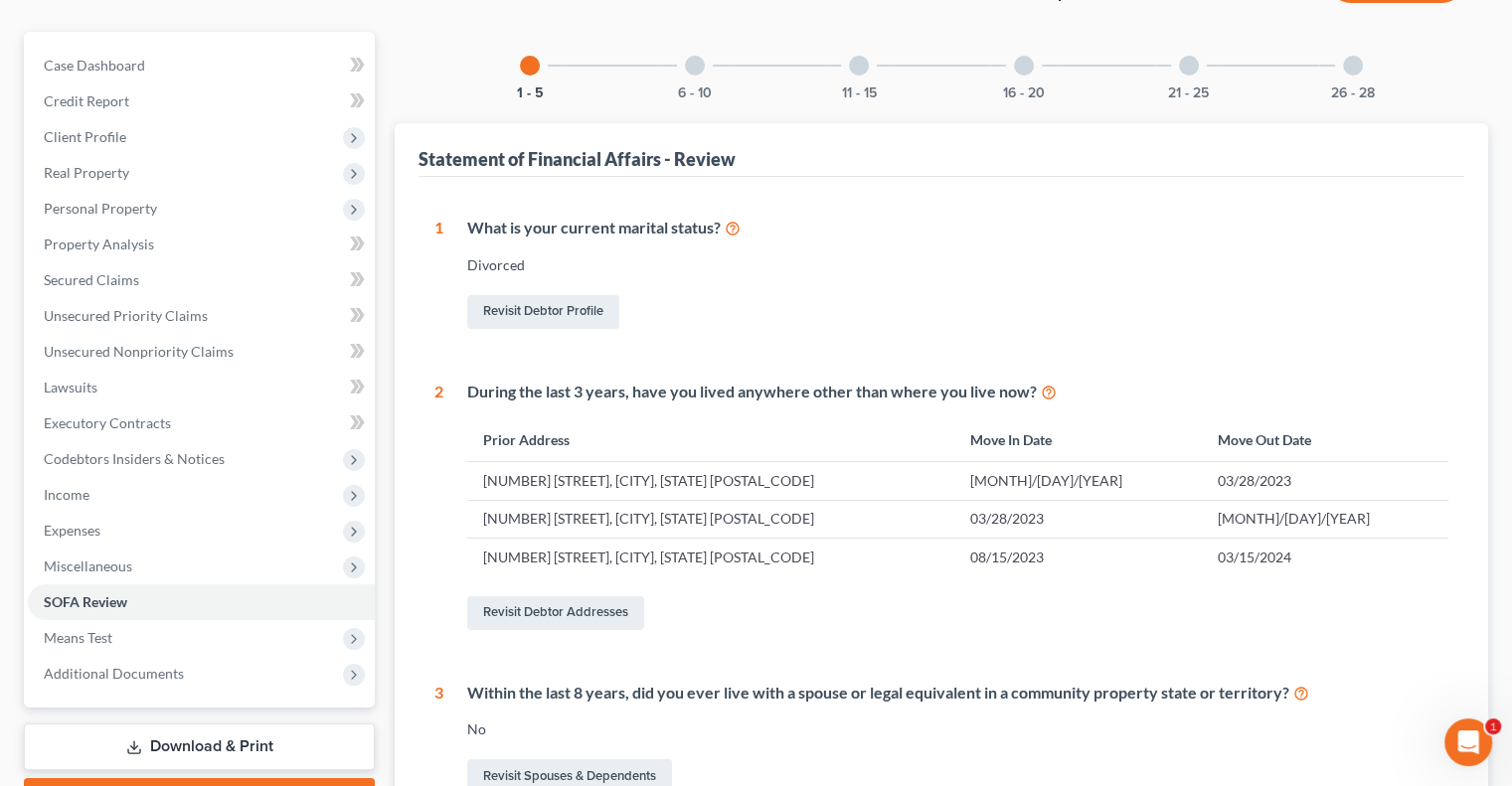 click at bounding box center [695, 66] 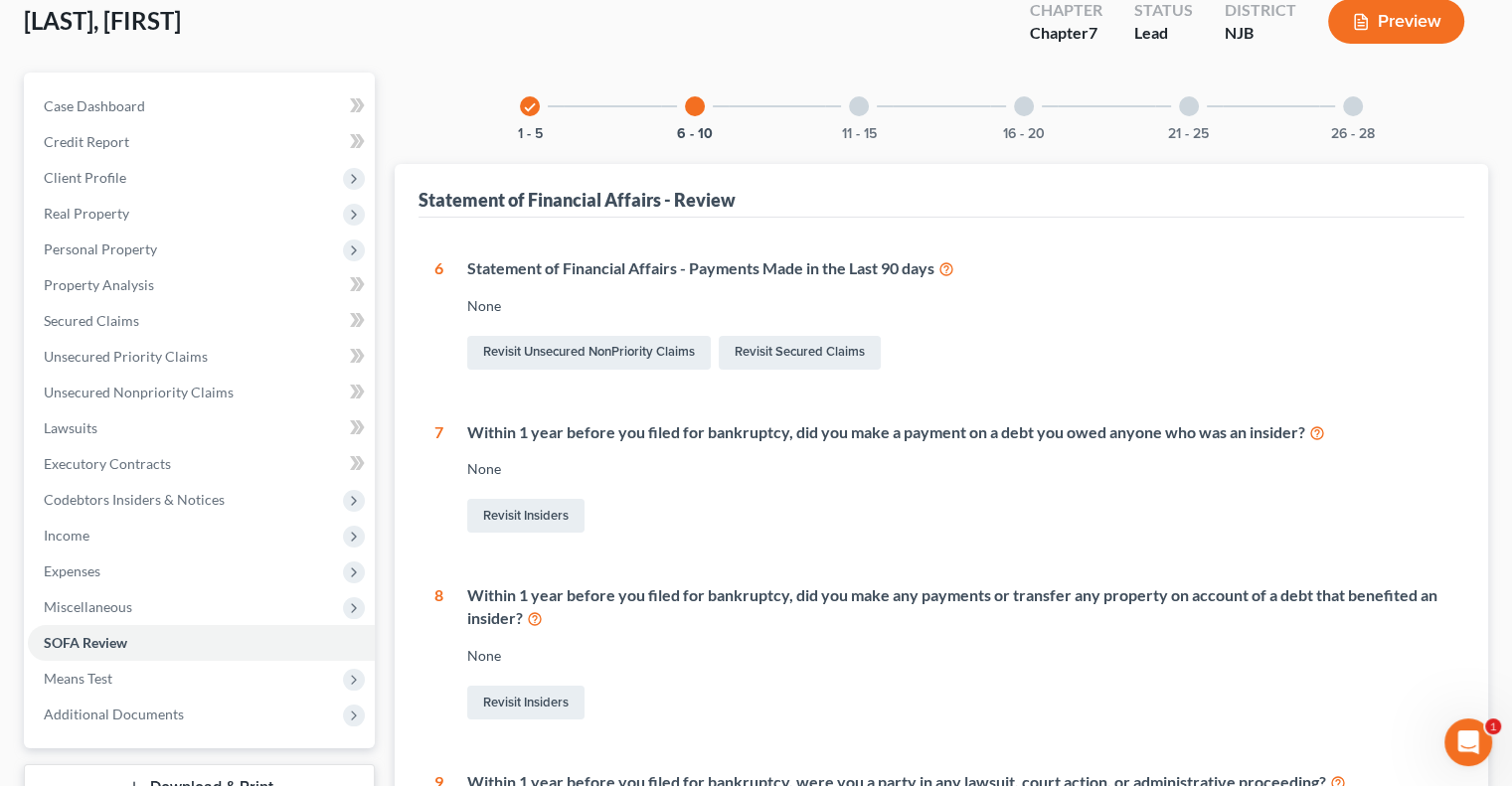 scroll, scrollTop: 114, scrollLeft: 0, axis: vertical 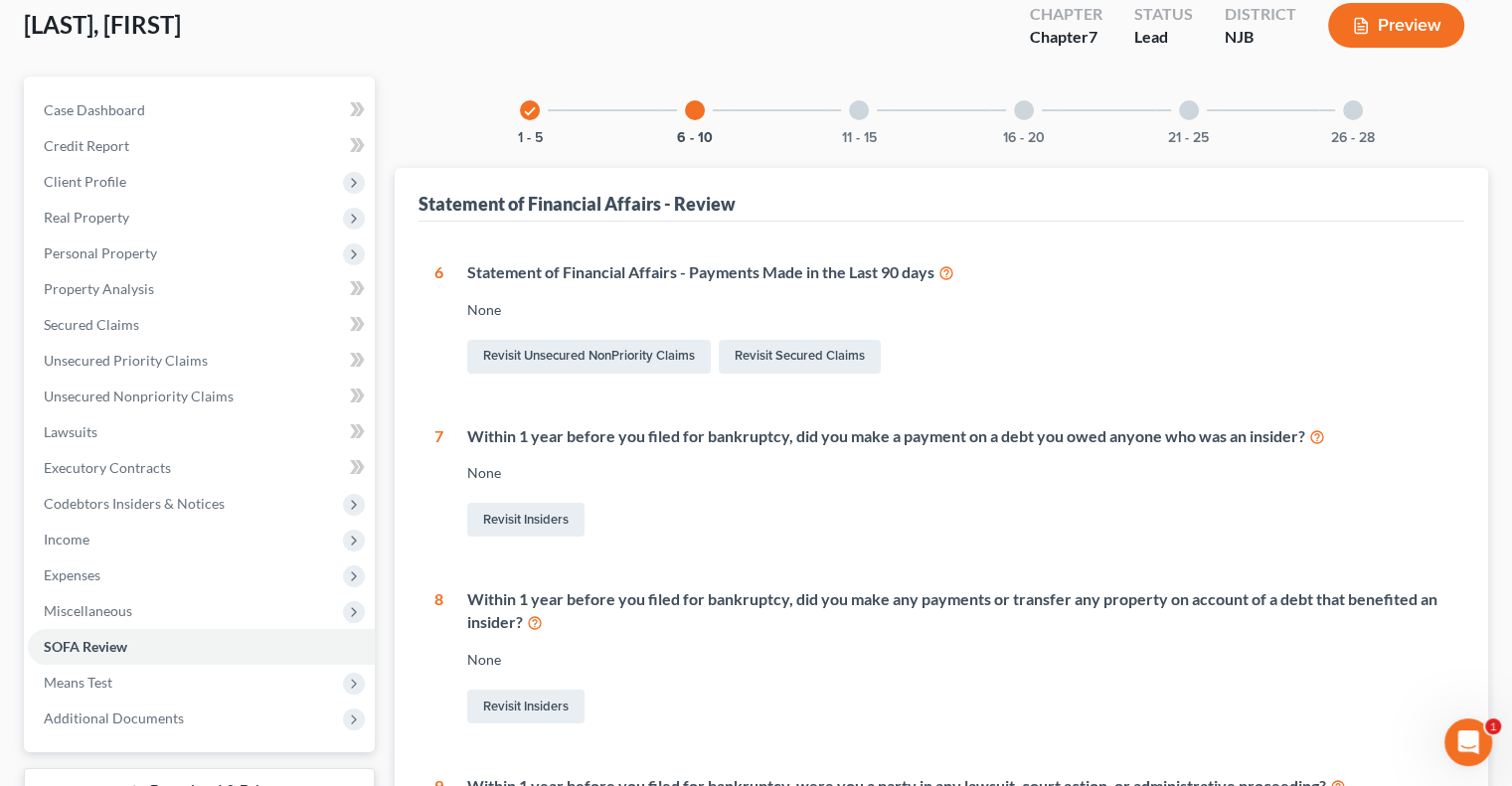 click on "11 - 15" at bounding box center (859, 110) 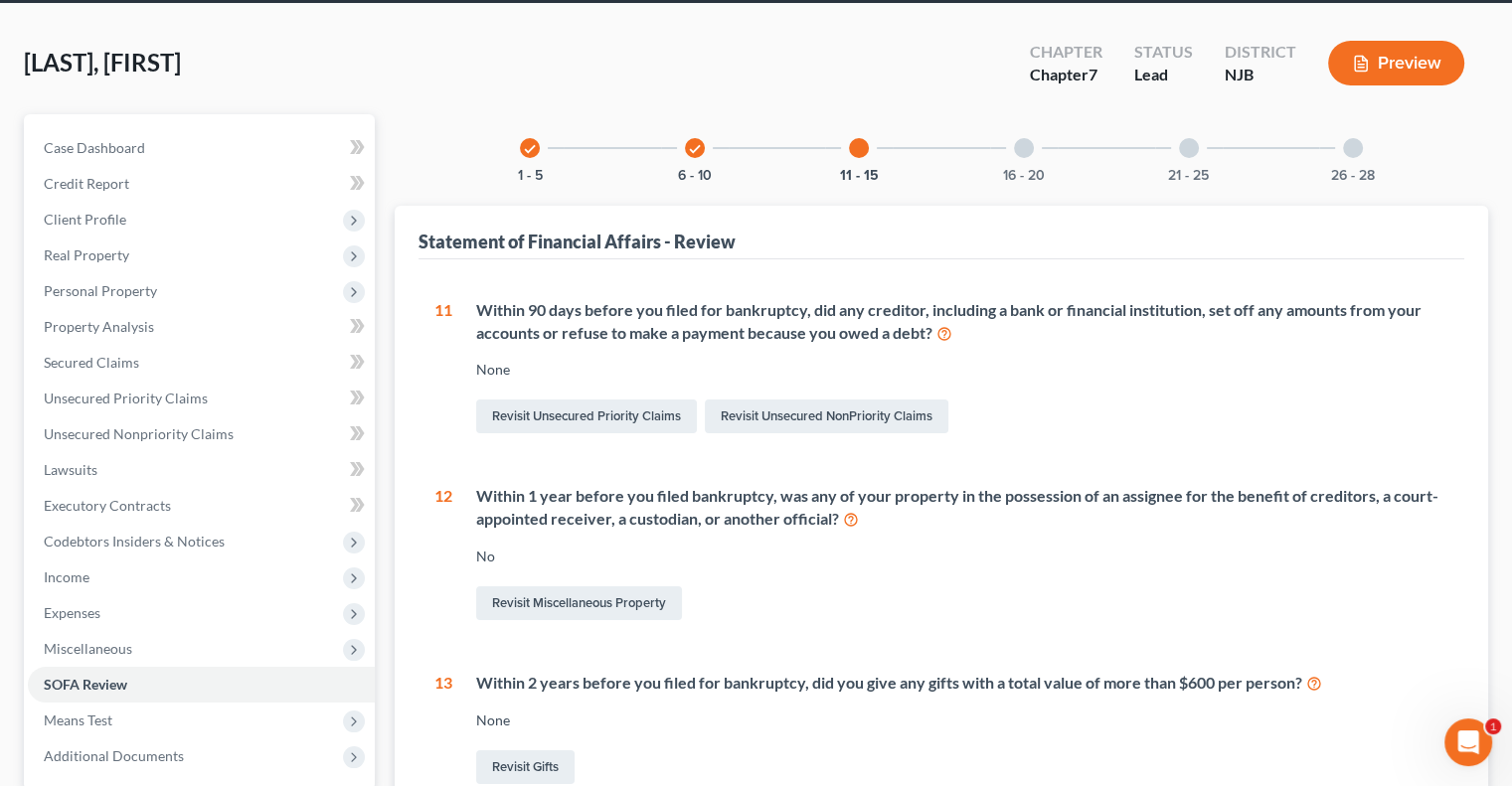 scroll, scrollTop: 49, scrollLeft: 0, axis: vertical 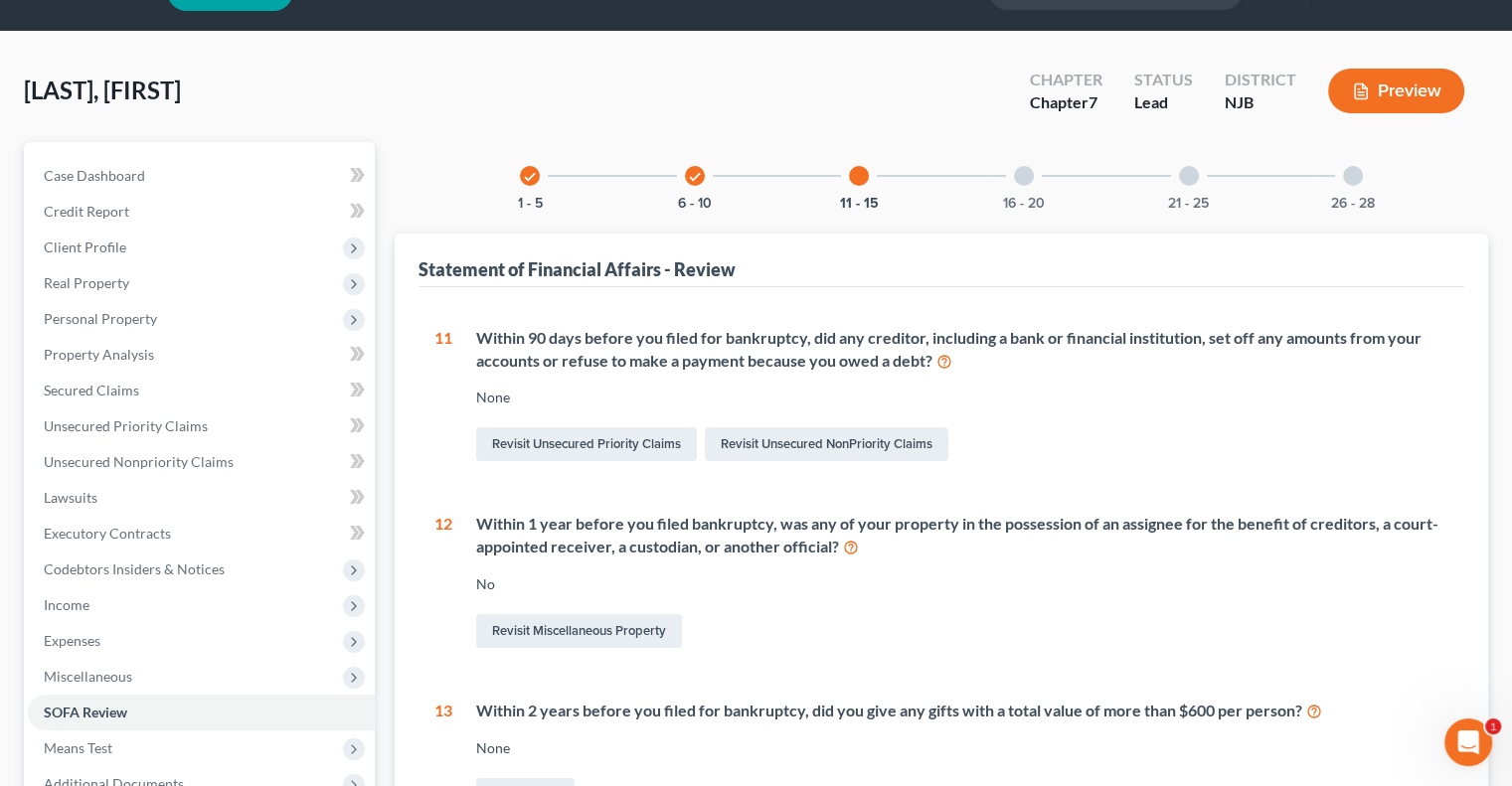 click at bounding box center [1024, 176] 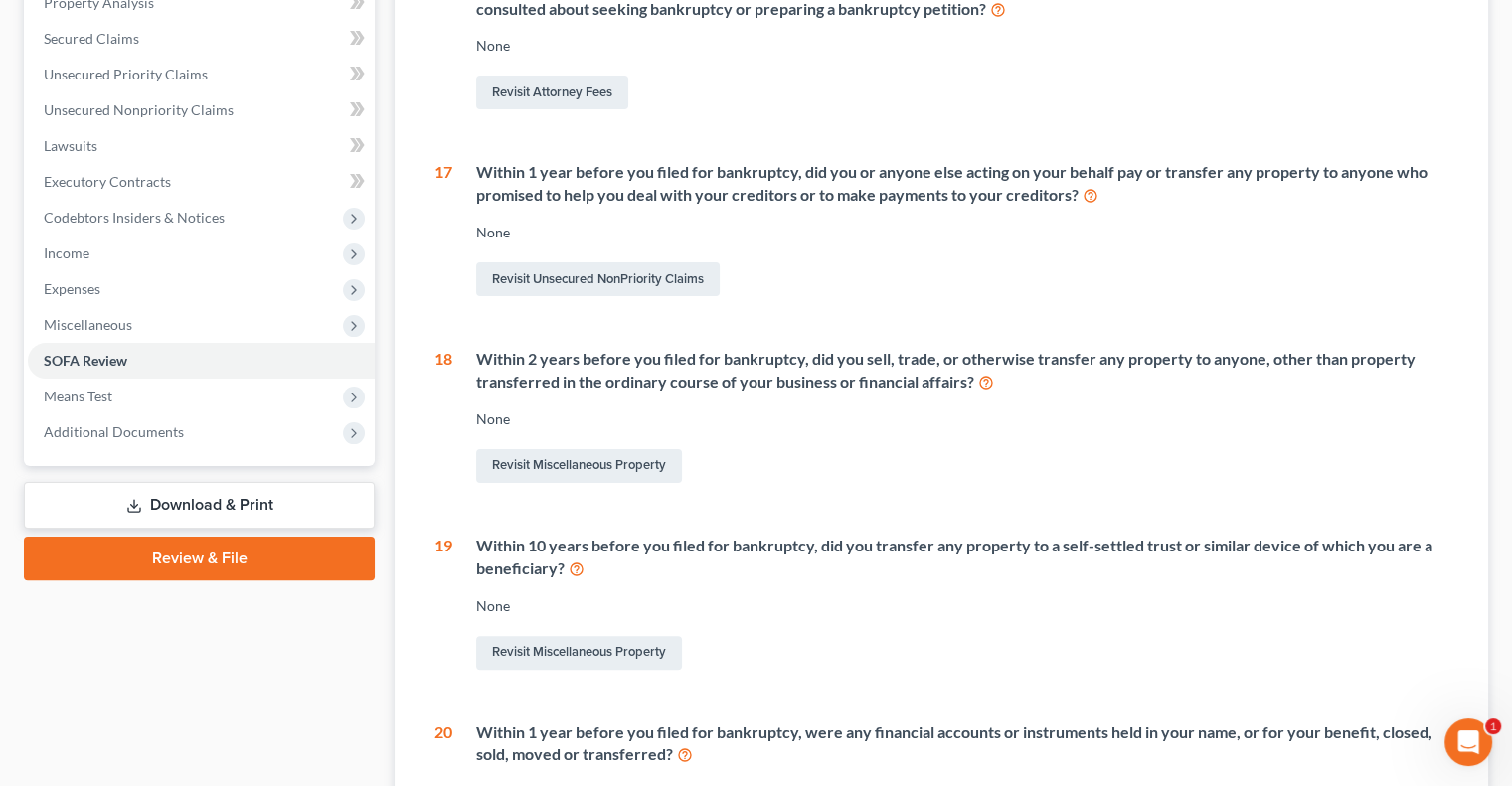 scroll, scrollTop: 405, scrollLeft: 0, axis: vertical 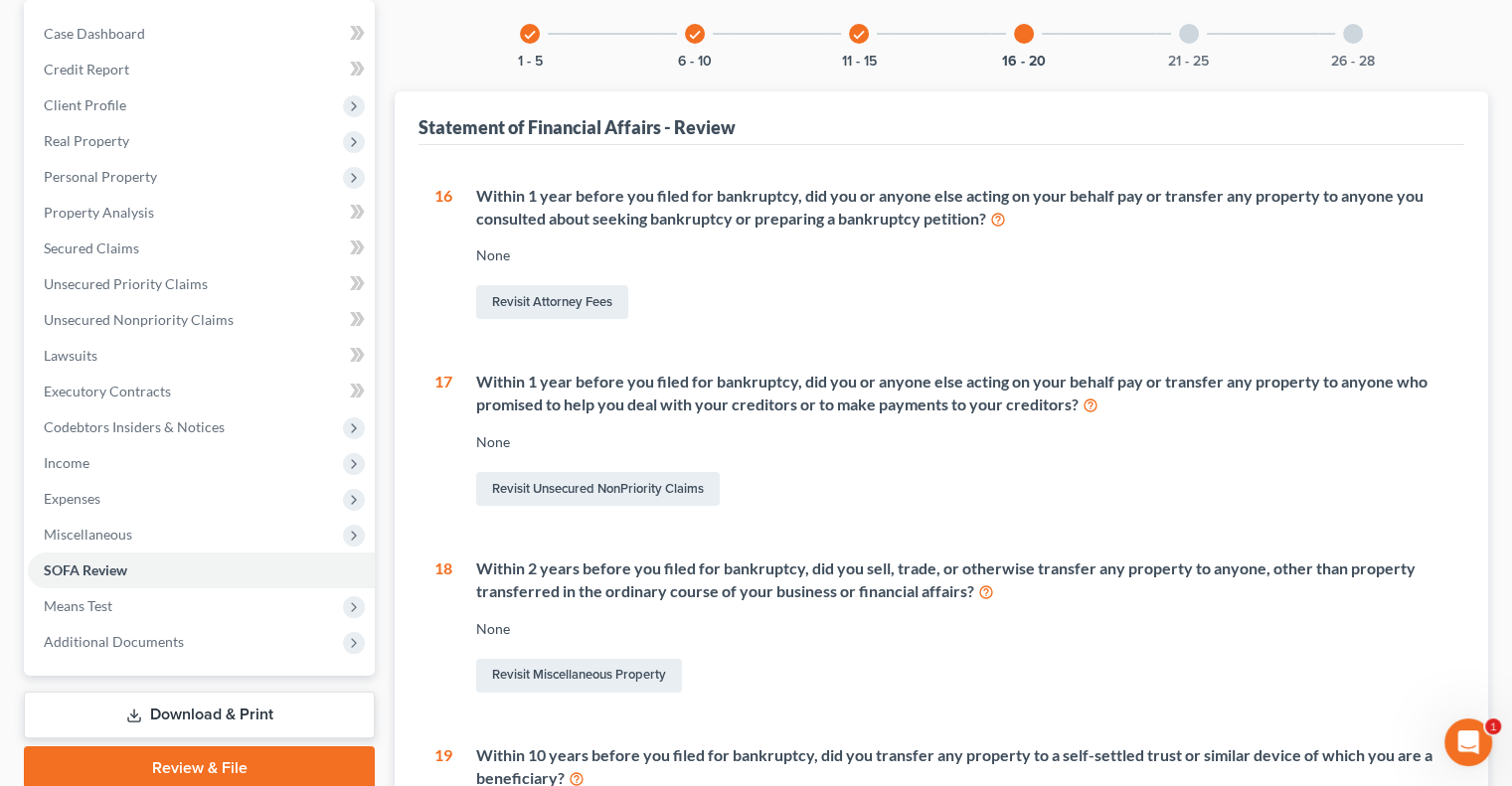 click at bounding box center (1189, 34) 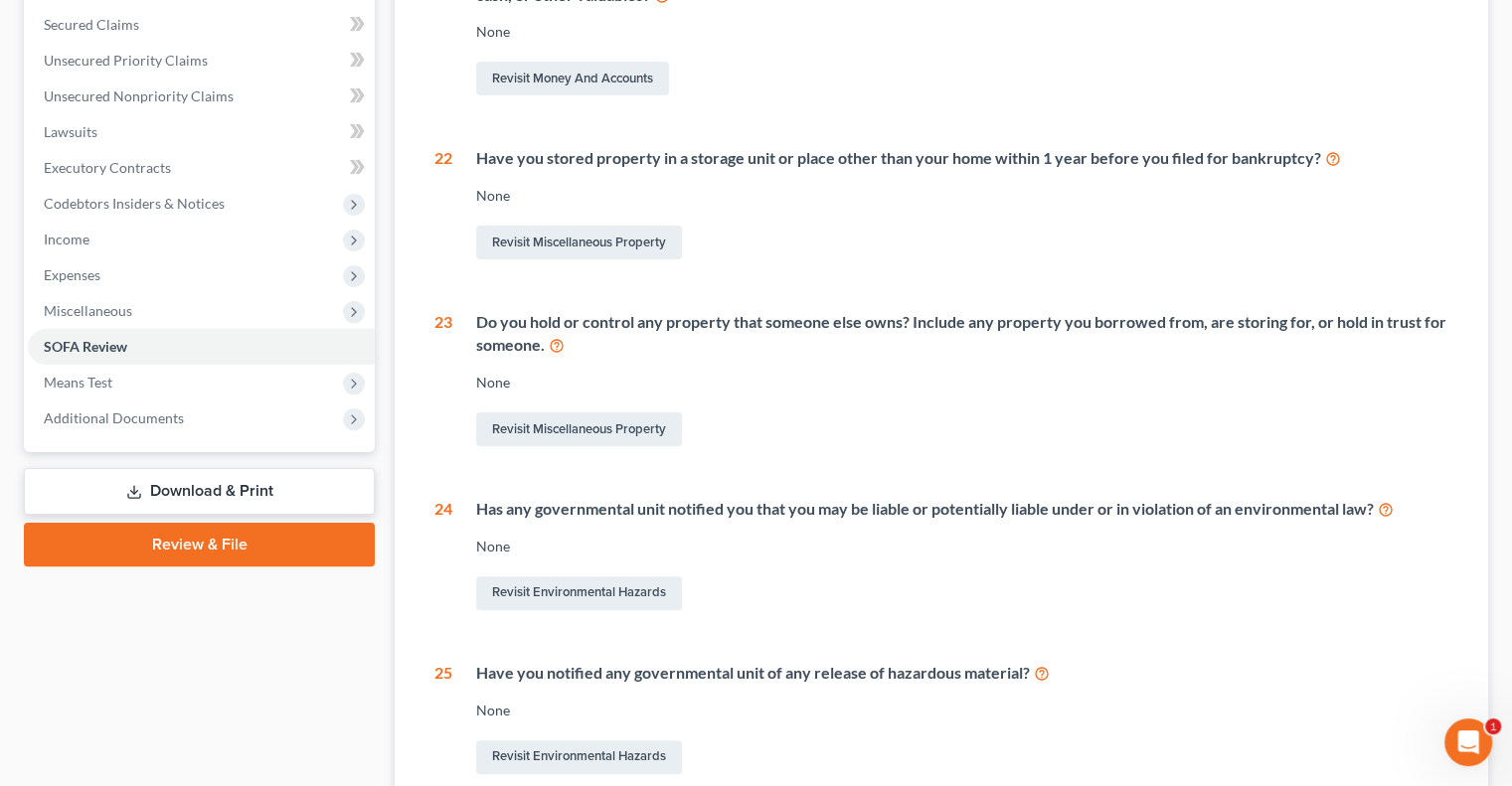 scroll, scrollTop: 417, scrollLeft: 0, axis: vertical 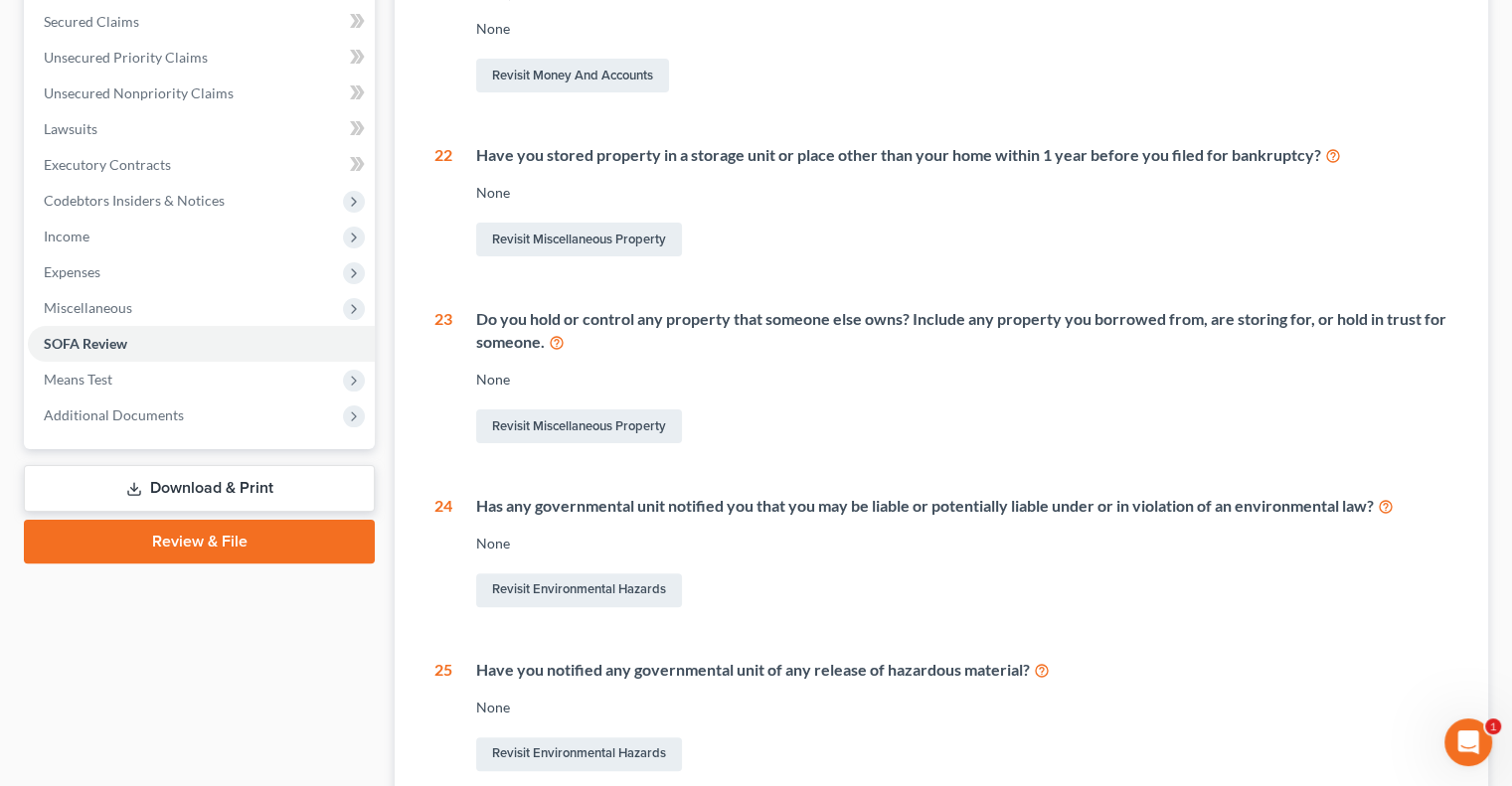 click on "Revisit Miscellaneous Property" at bounding box center [962, 426] 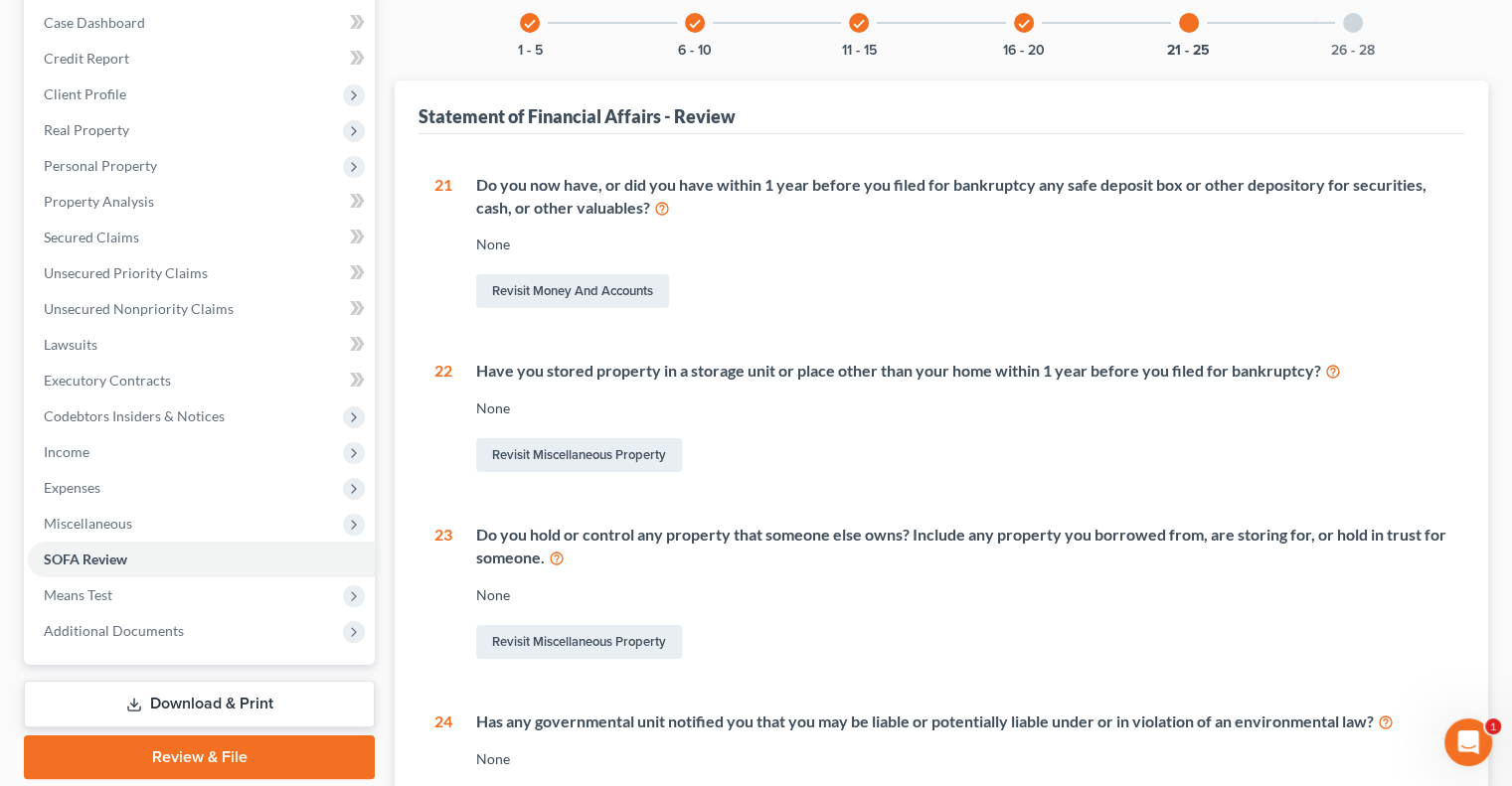 scroll, scrollTop: 179, scrollLeft: 0, axis: vertical 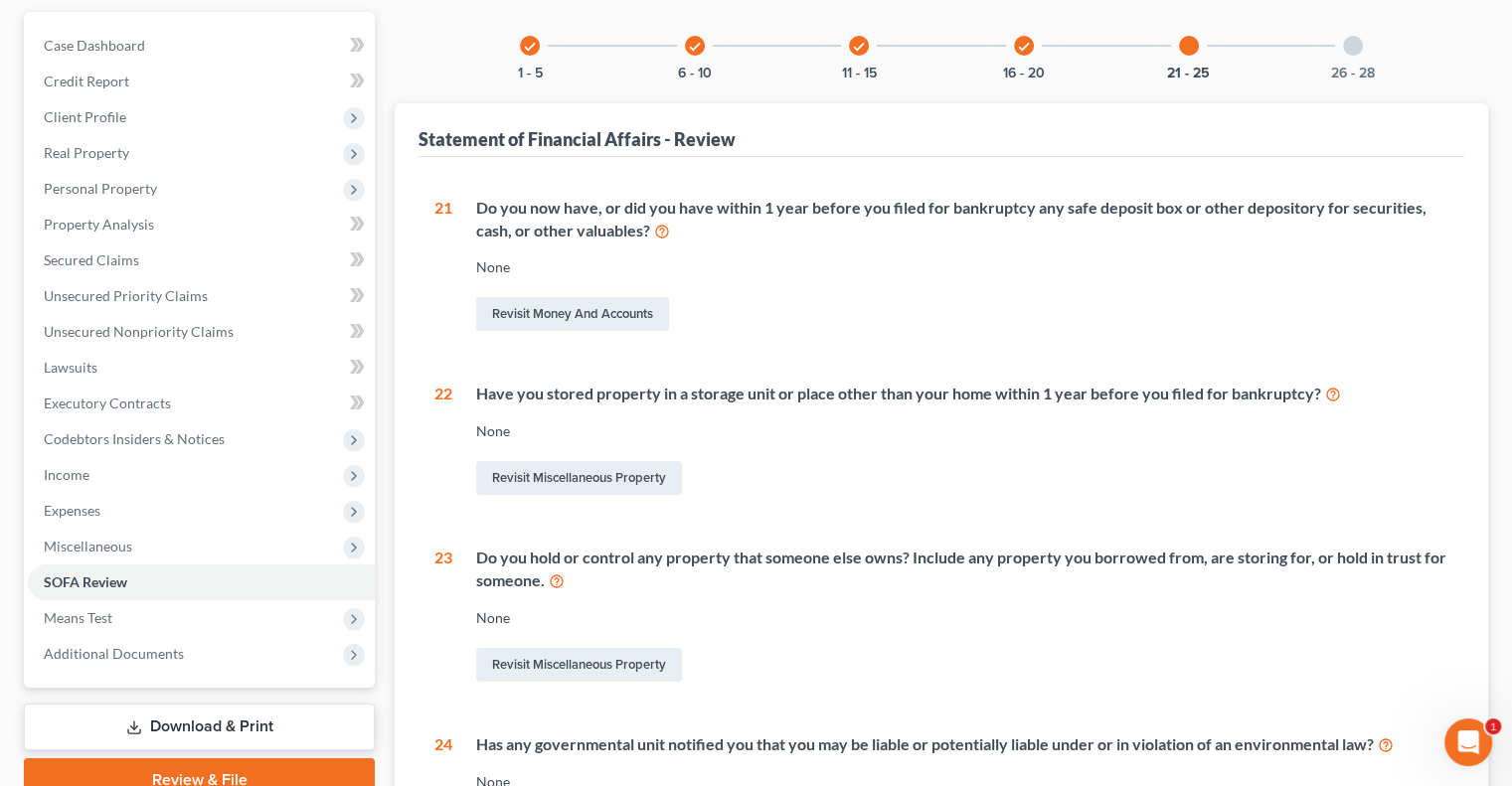 click on "26 - 28" at bounding box center [1353, 46] 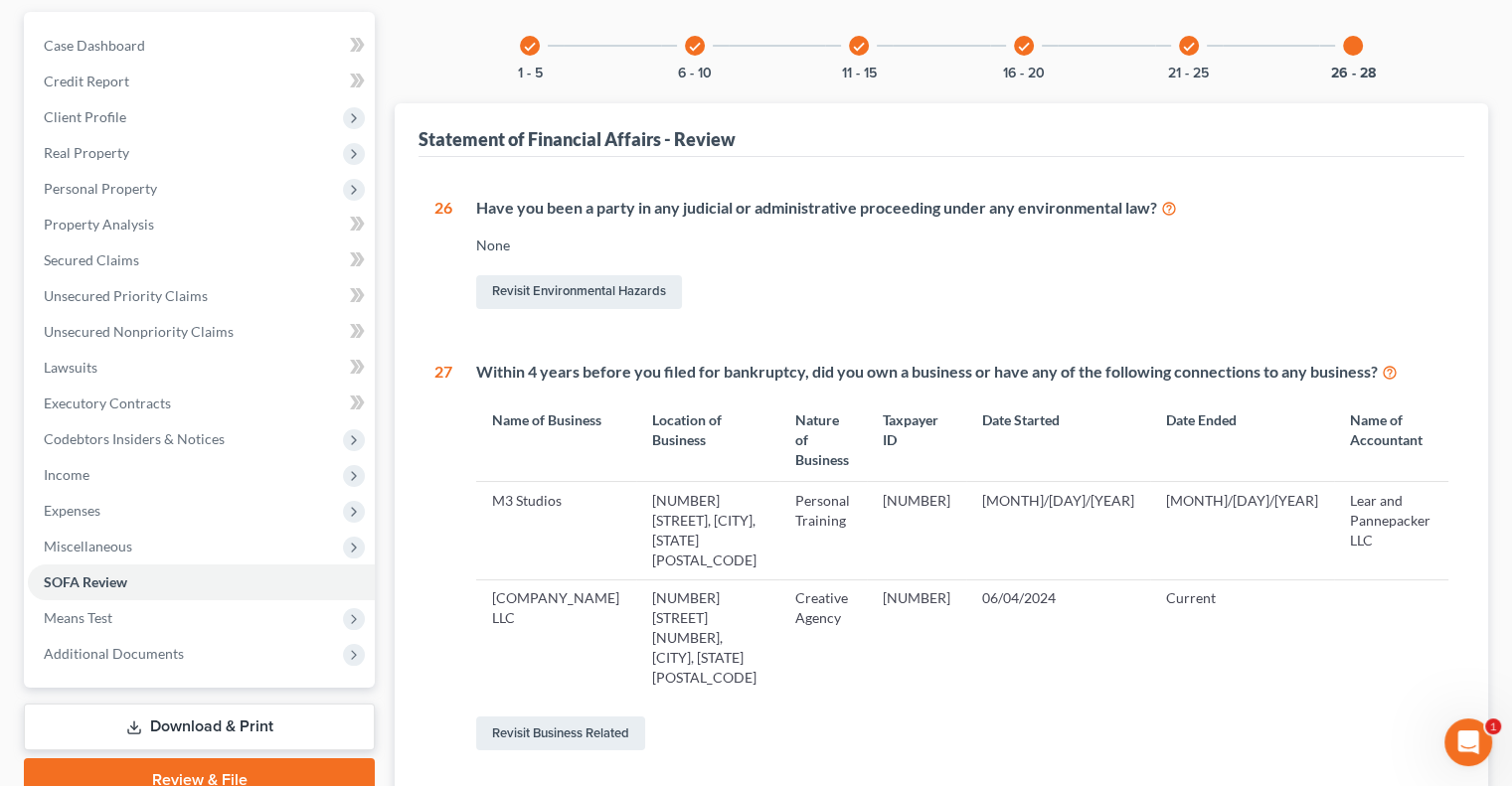 click on "Have you been a party in any judicial or administrative proceeding under any environmental law? None Revisit Environmental Hazards" at bounding box center (950, 254) 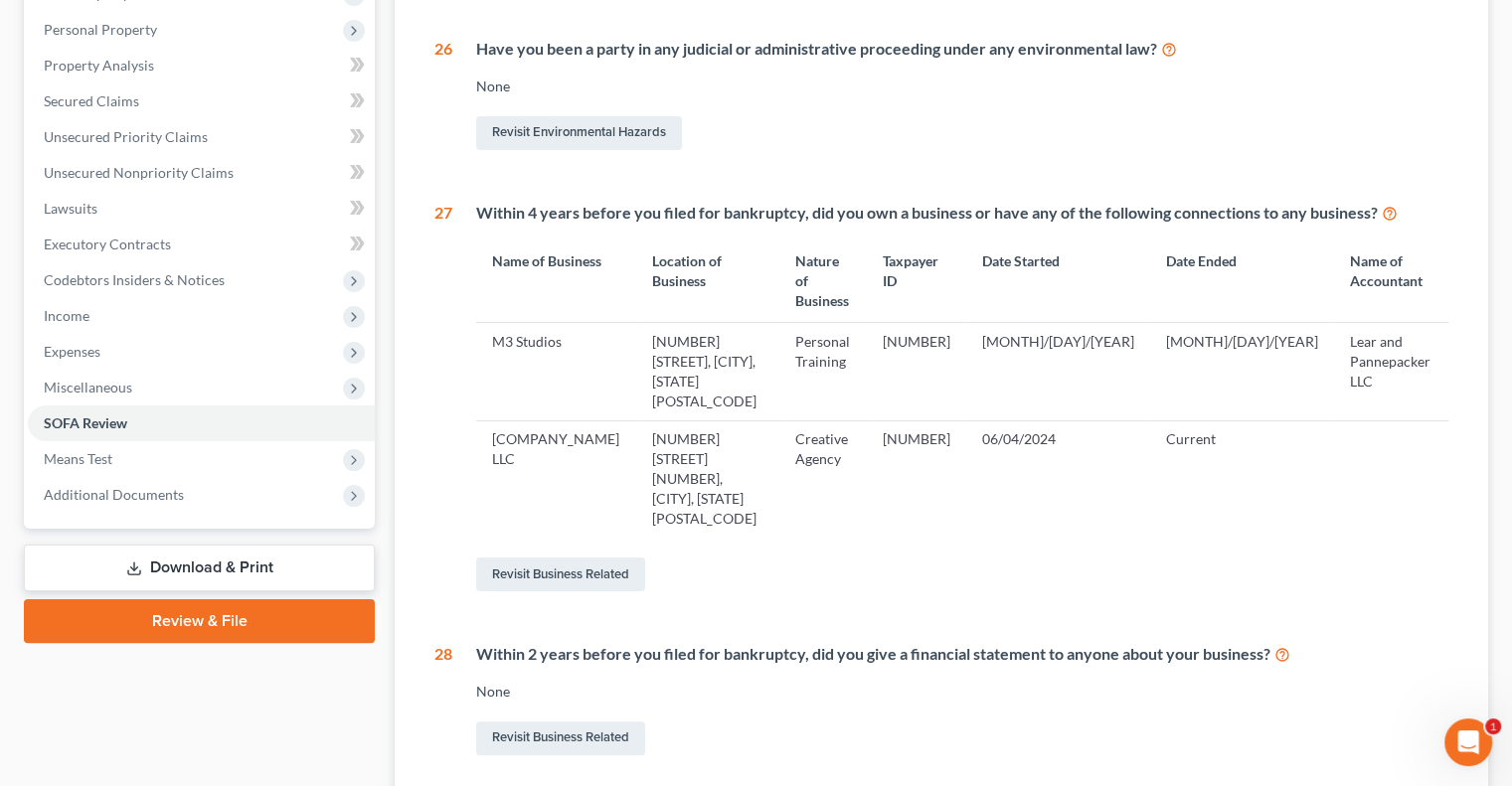 scroll, scrollTop: 378, scrollLeft: 0, axis: vertical 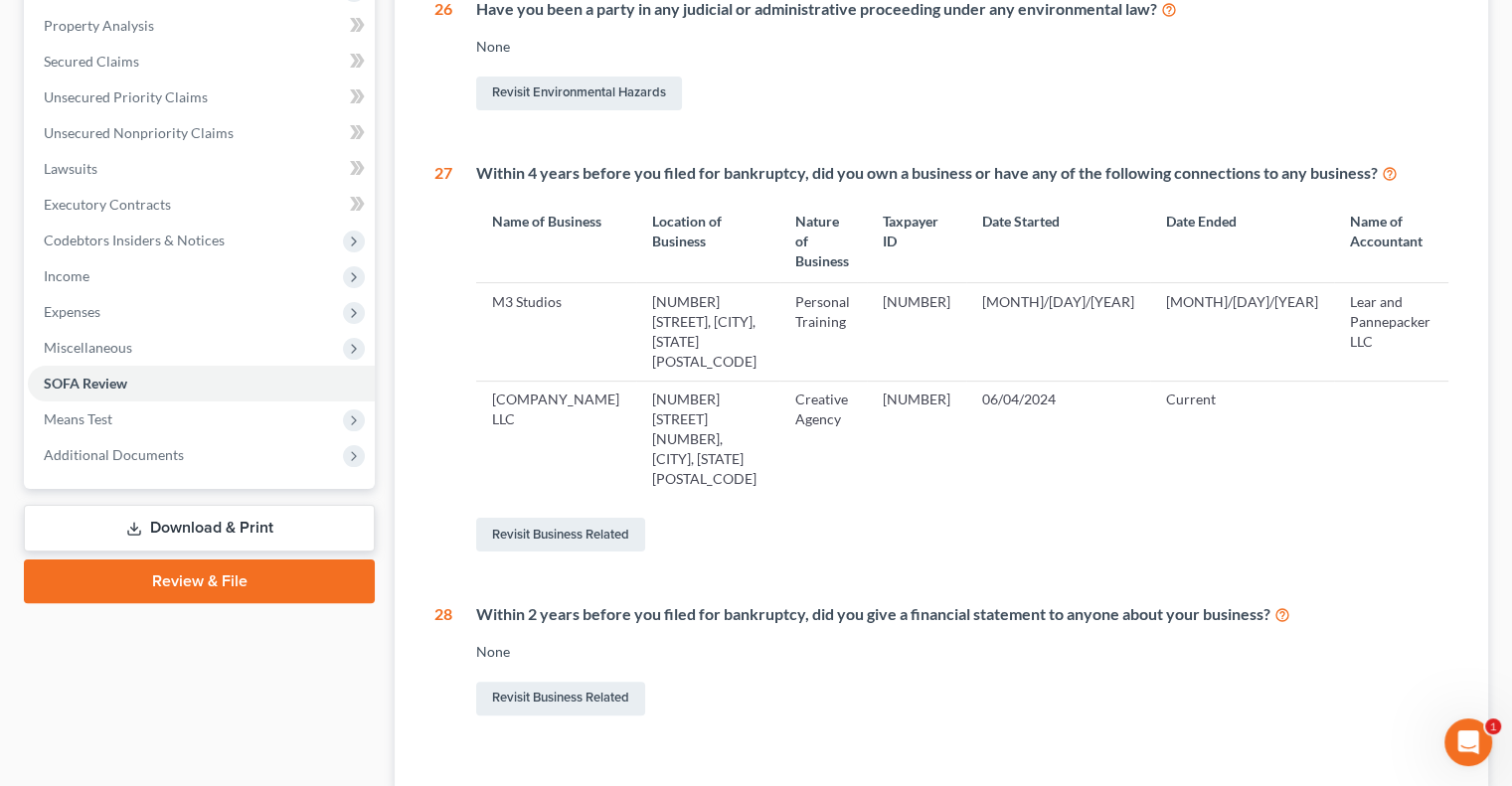 click on "Case Dashboard
Payments
Invoices
Payments
Payments
Credit Report
Client Profile" at bounding box center (199, 334) 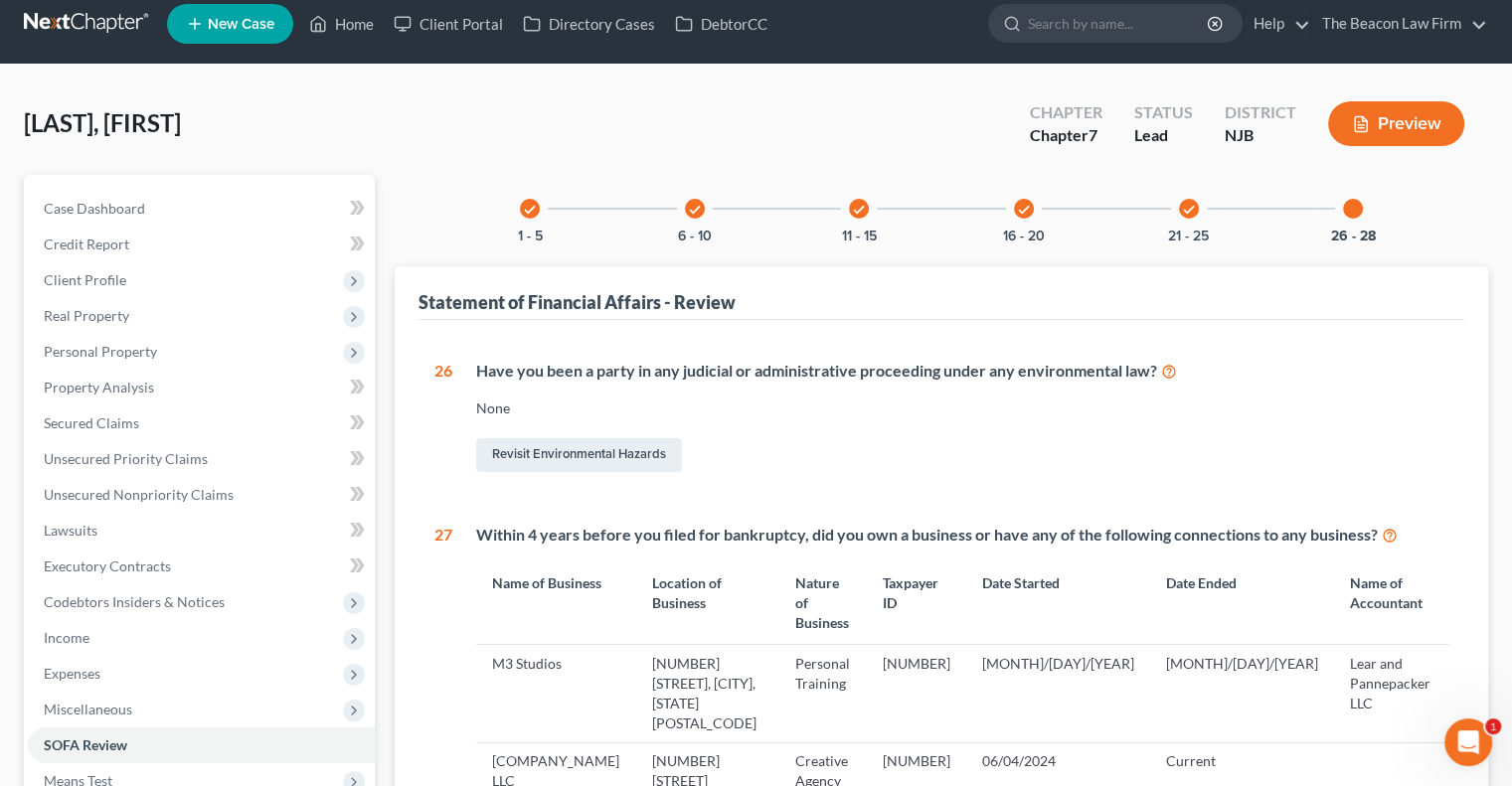 scroll, scrollTop: 0, scrollLeft: 0, axis: both 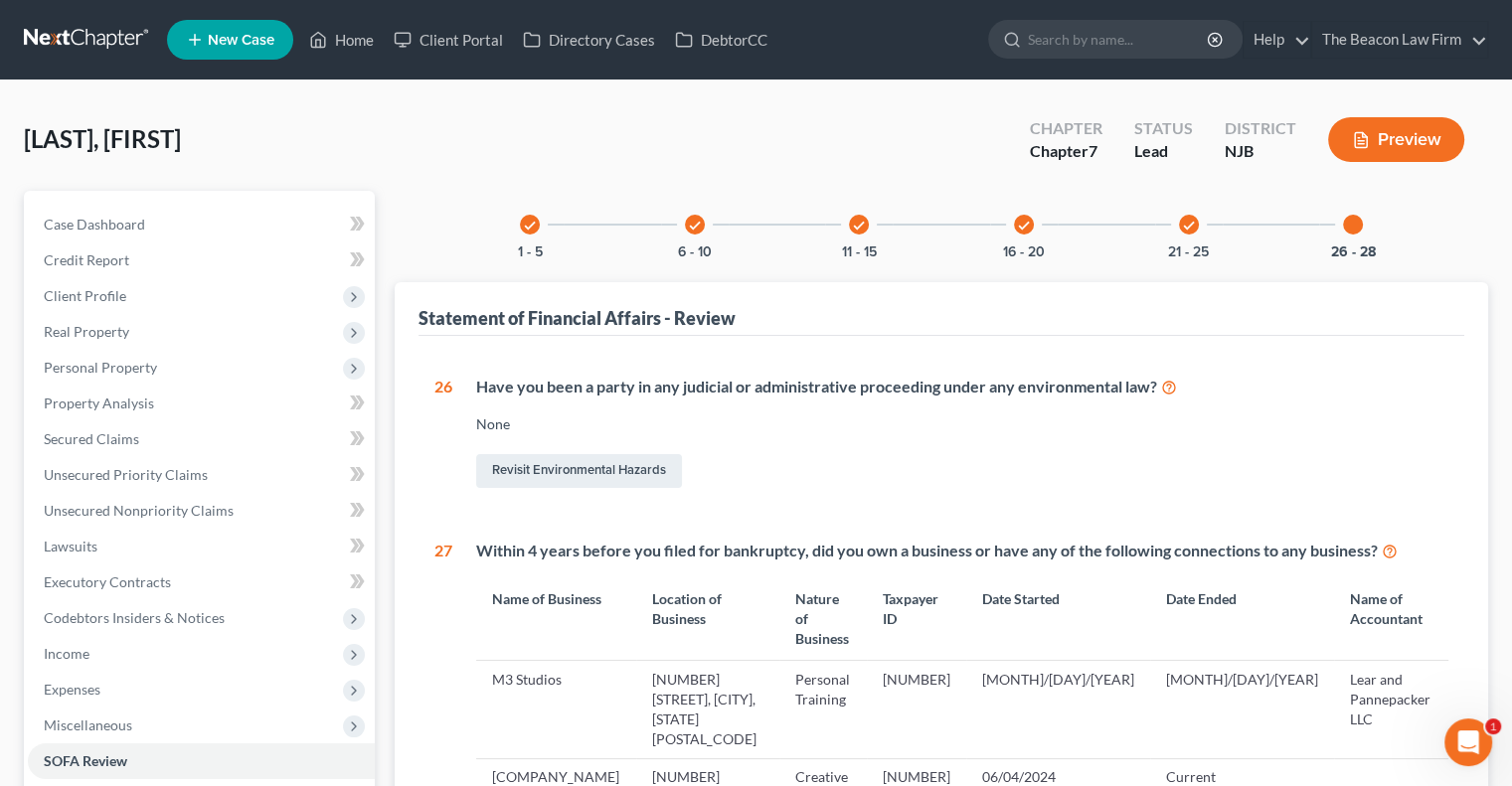 click at bounding box center (1468, 742) 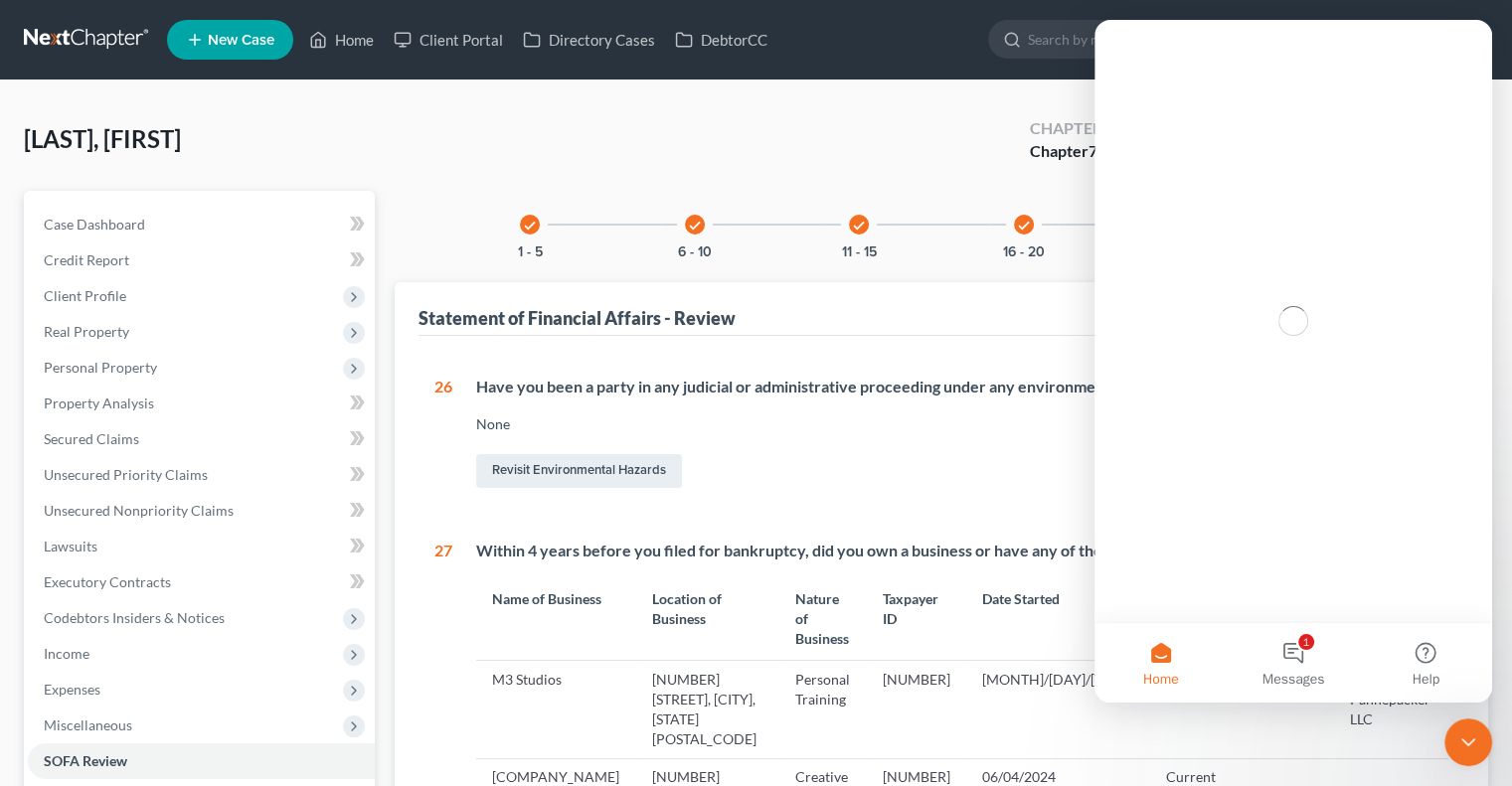 scroll, scrollTop: 0, scrollLeft: 0, axis: both 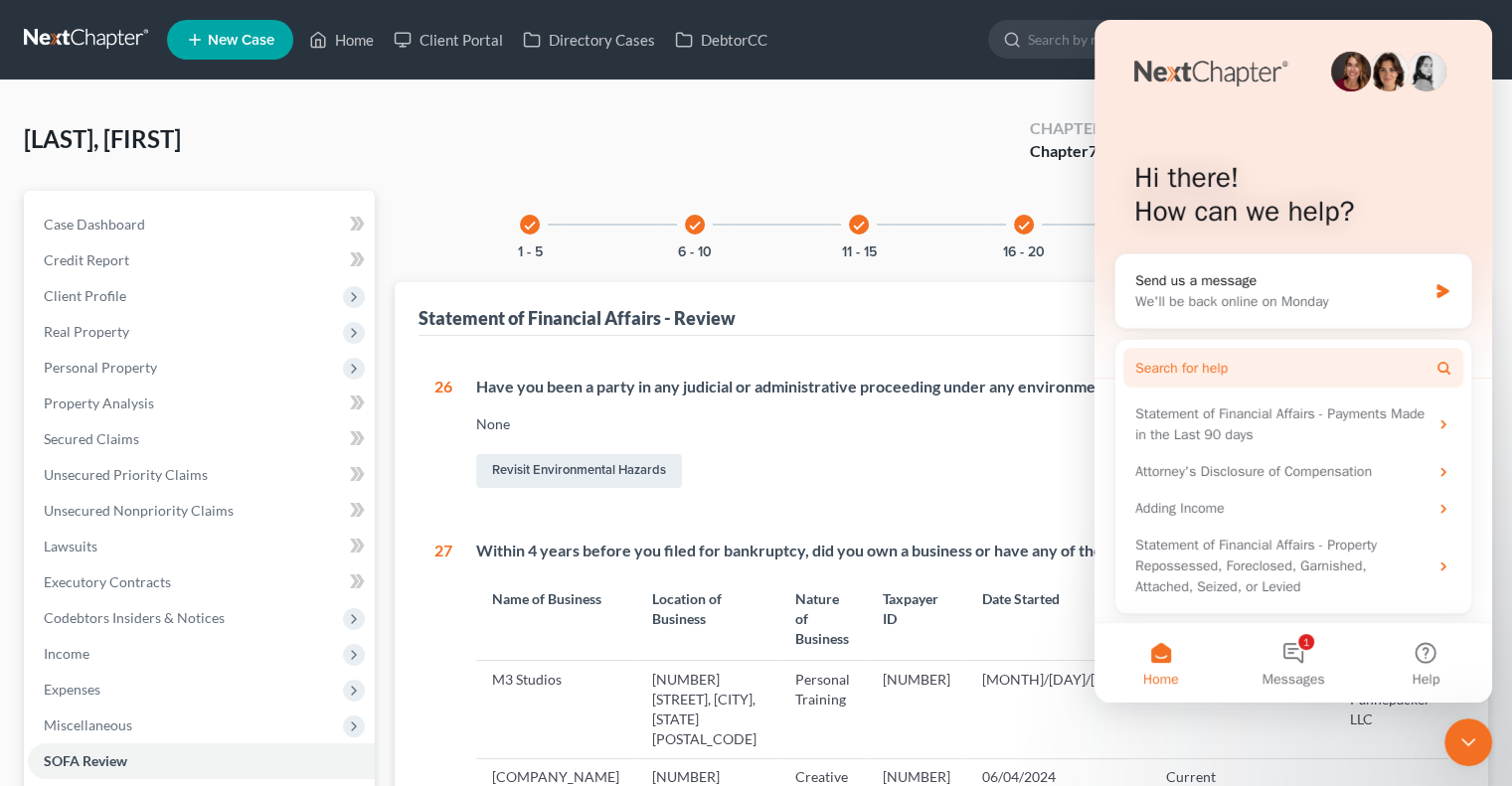 click on "Search for help" at bounding box center (1293, 368) 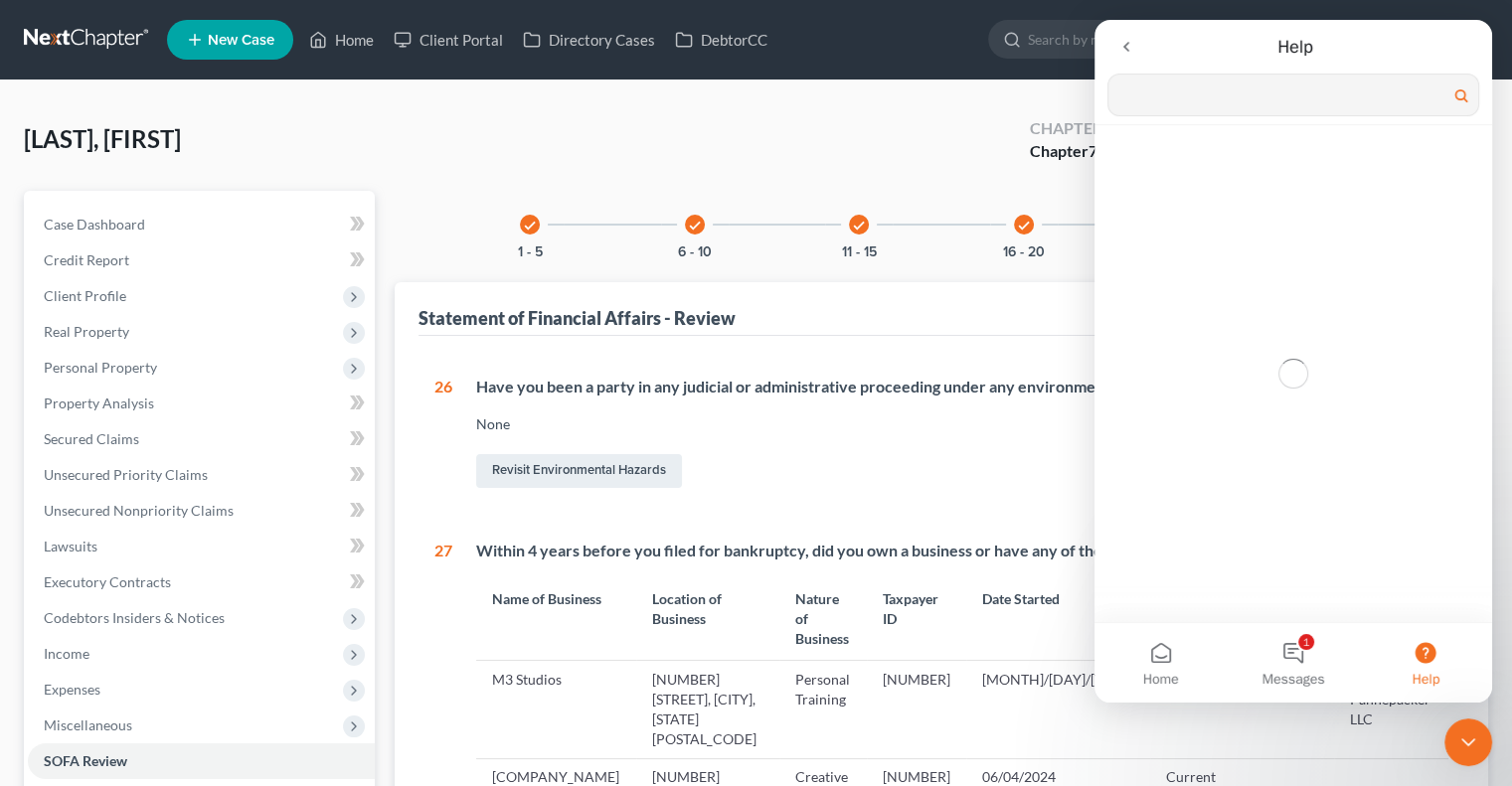 scroll, scrollTop: 0, scrollLeft: 0, axis: both 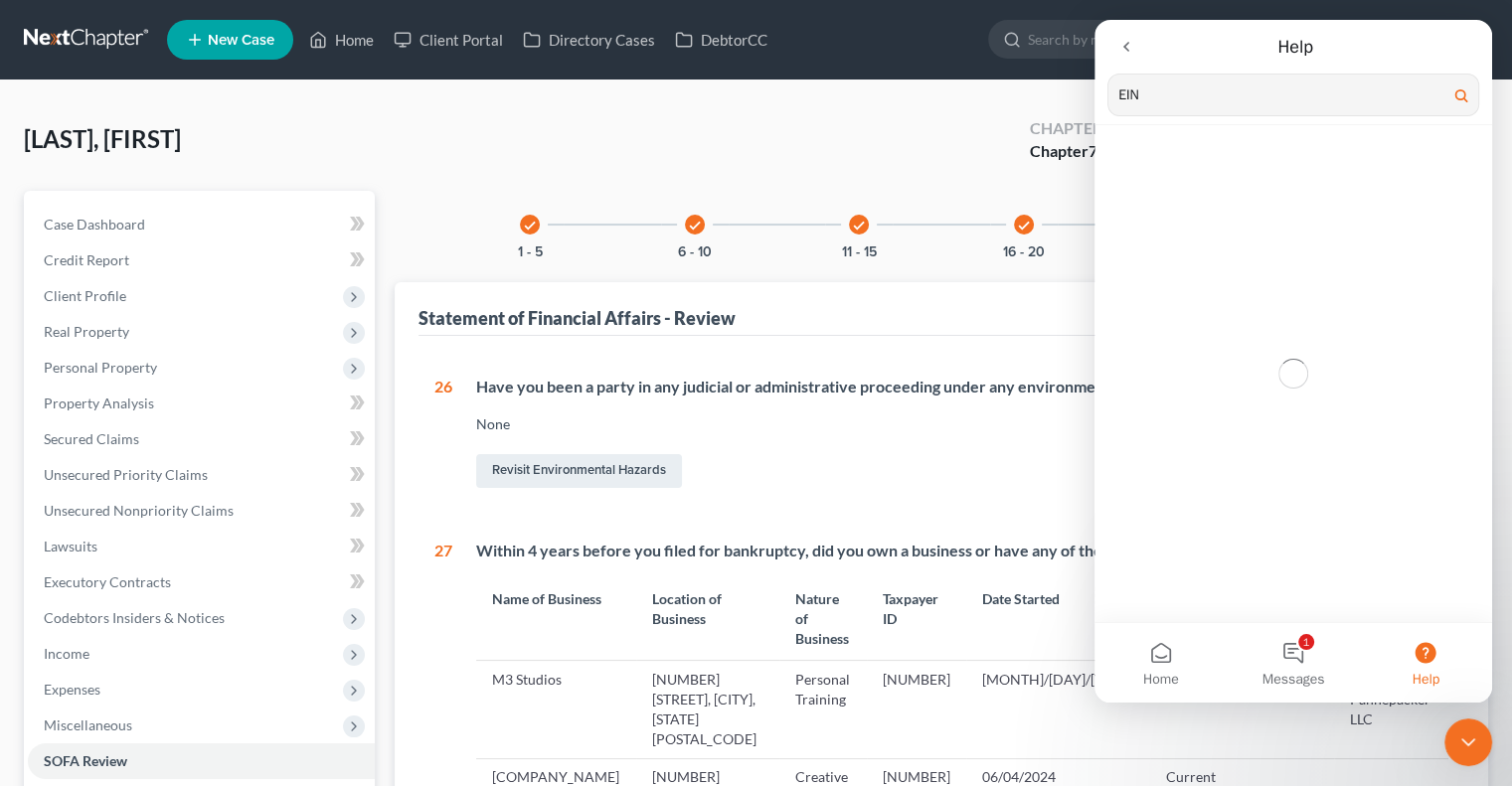 type on "EIN" 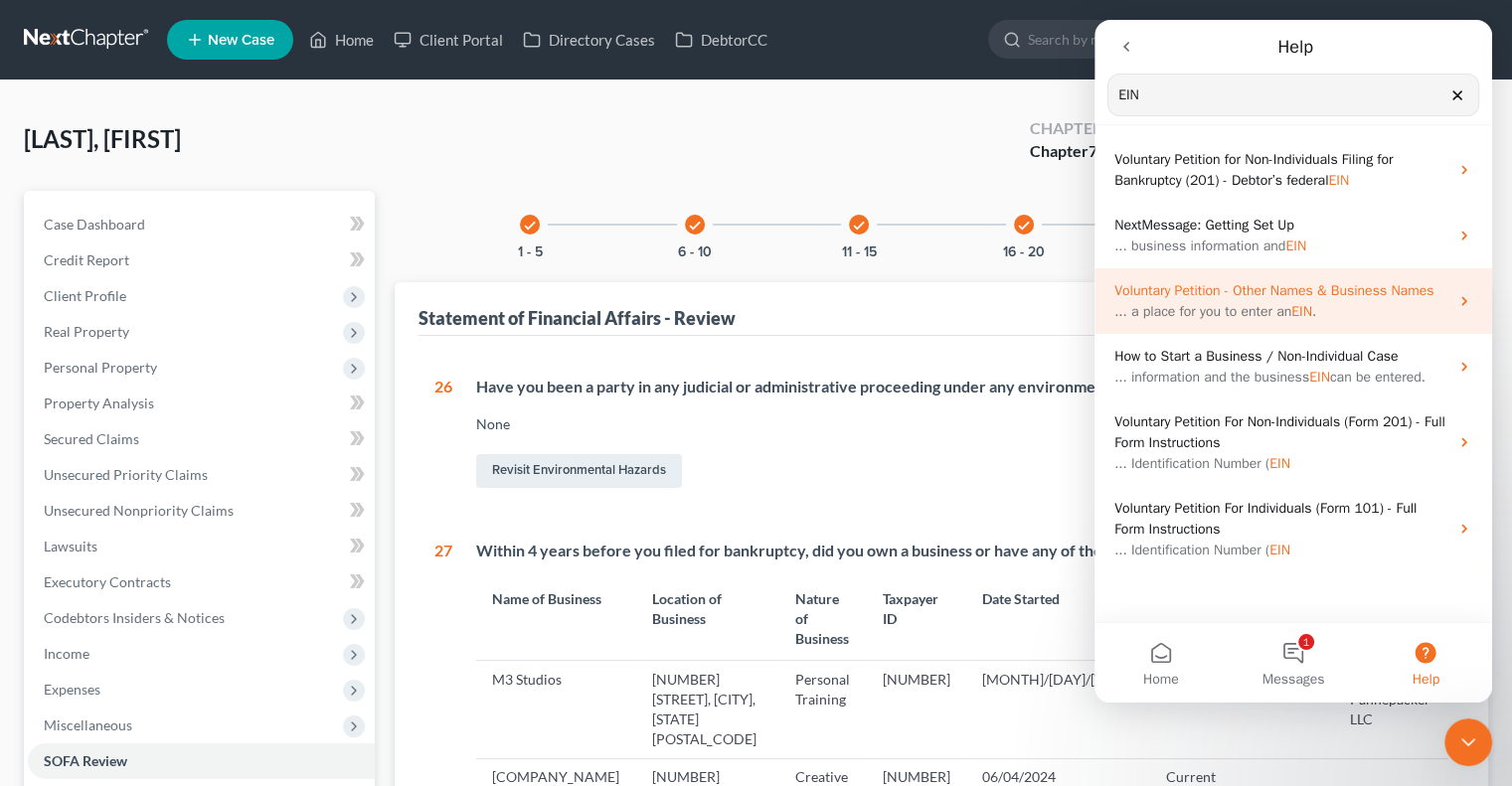 click on "... a place for you to enter an  EIN ." at bounding box center (1281, 311) 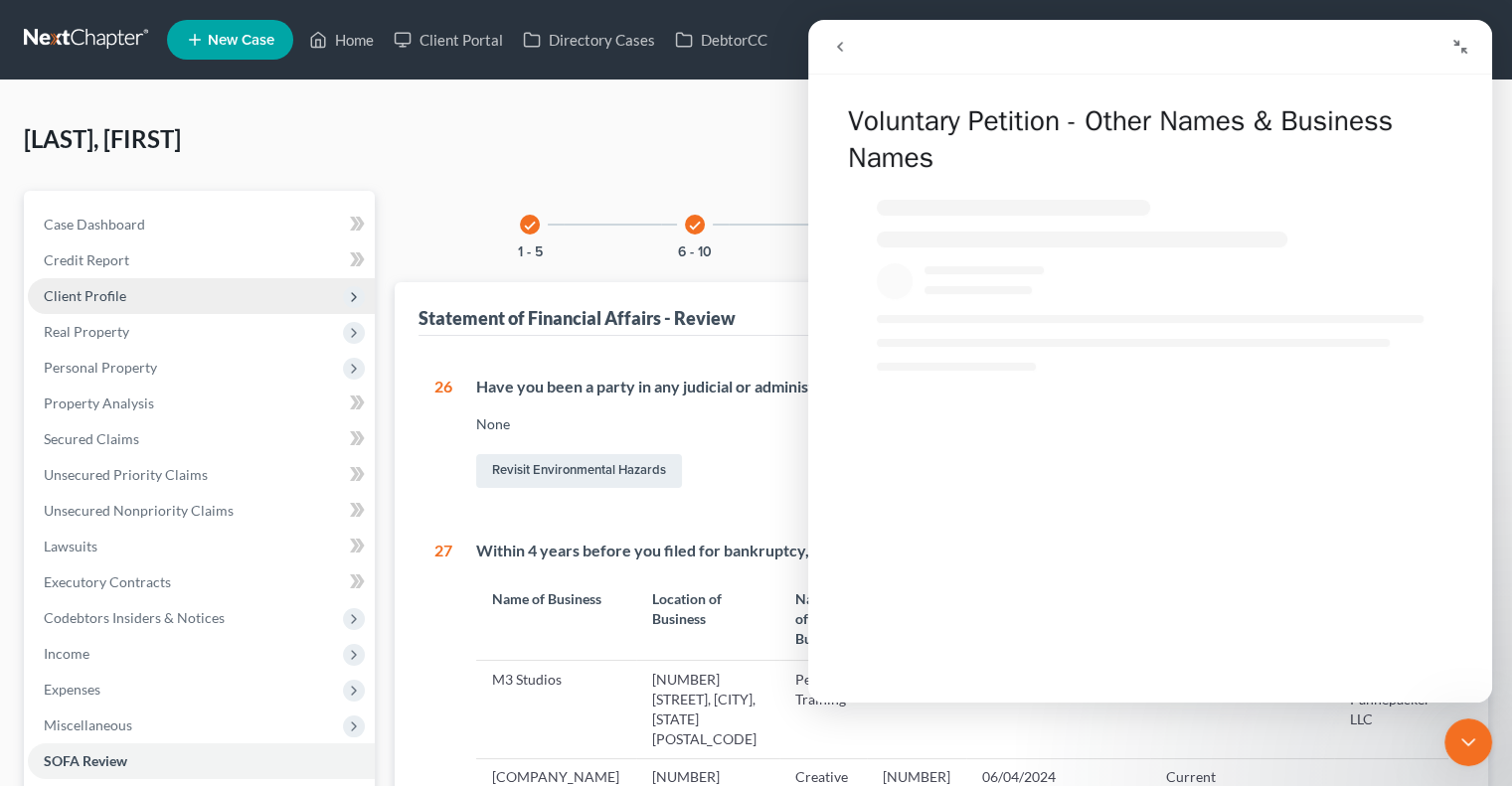 click on "Client Profile" at bounding box center [201, 296] 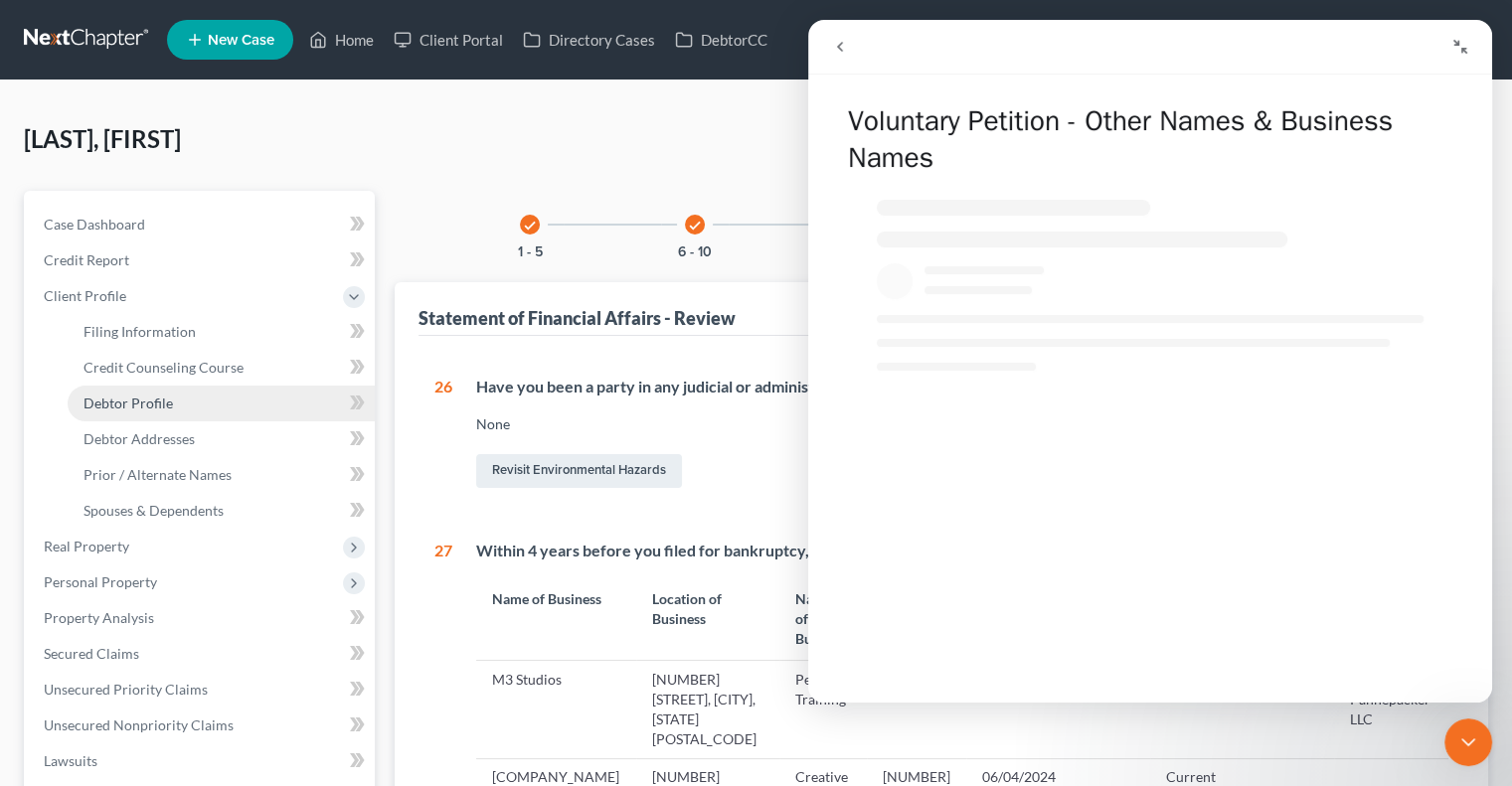 click on "Debtor Profile" at bounding box center (128, 402) 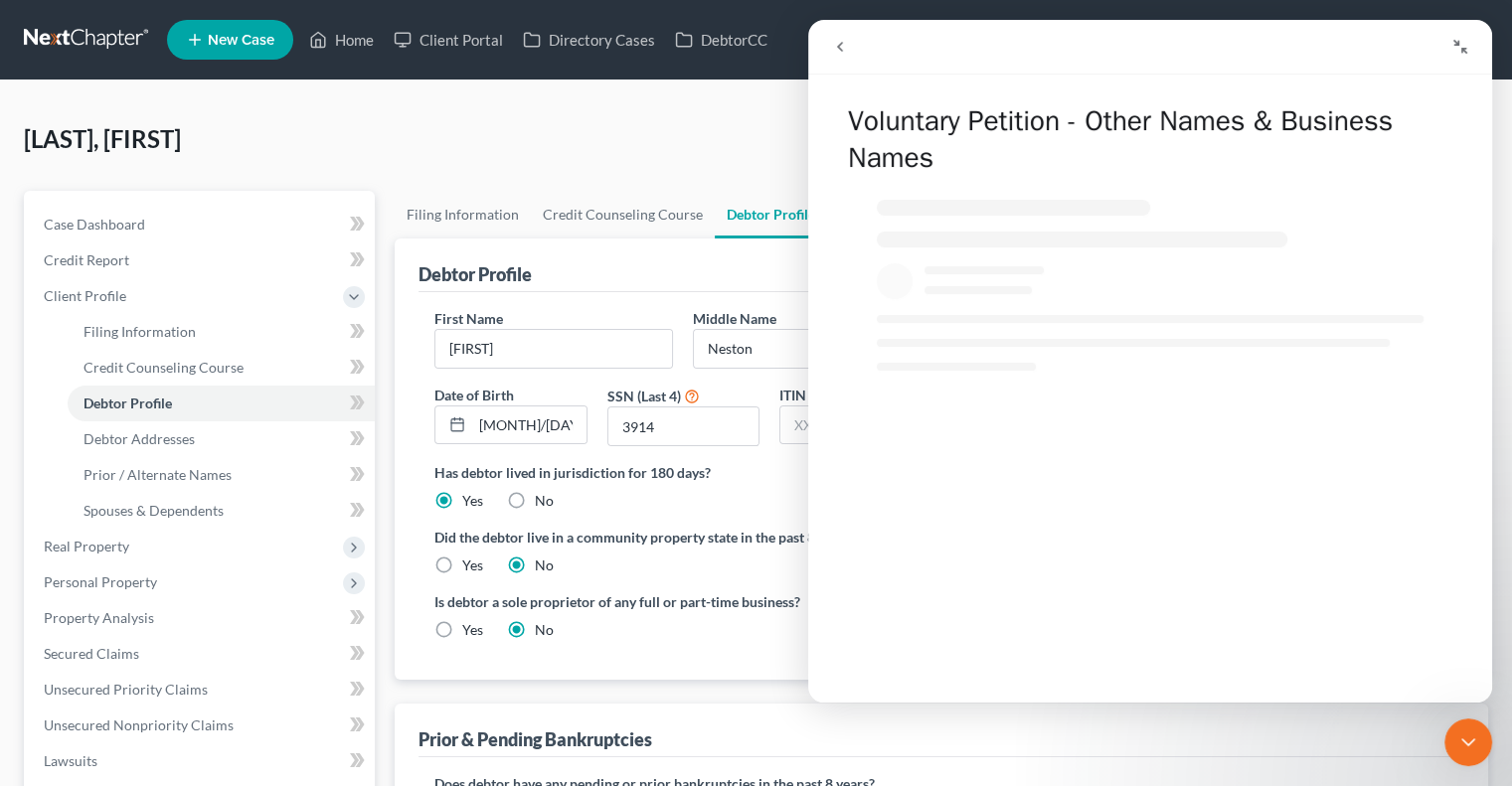 drag, startPoint x: 1480, startPoint y: 740, endPoint x: 2970, endPoint y: 1219, distance: 1565.101 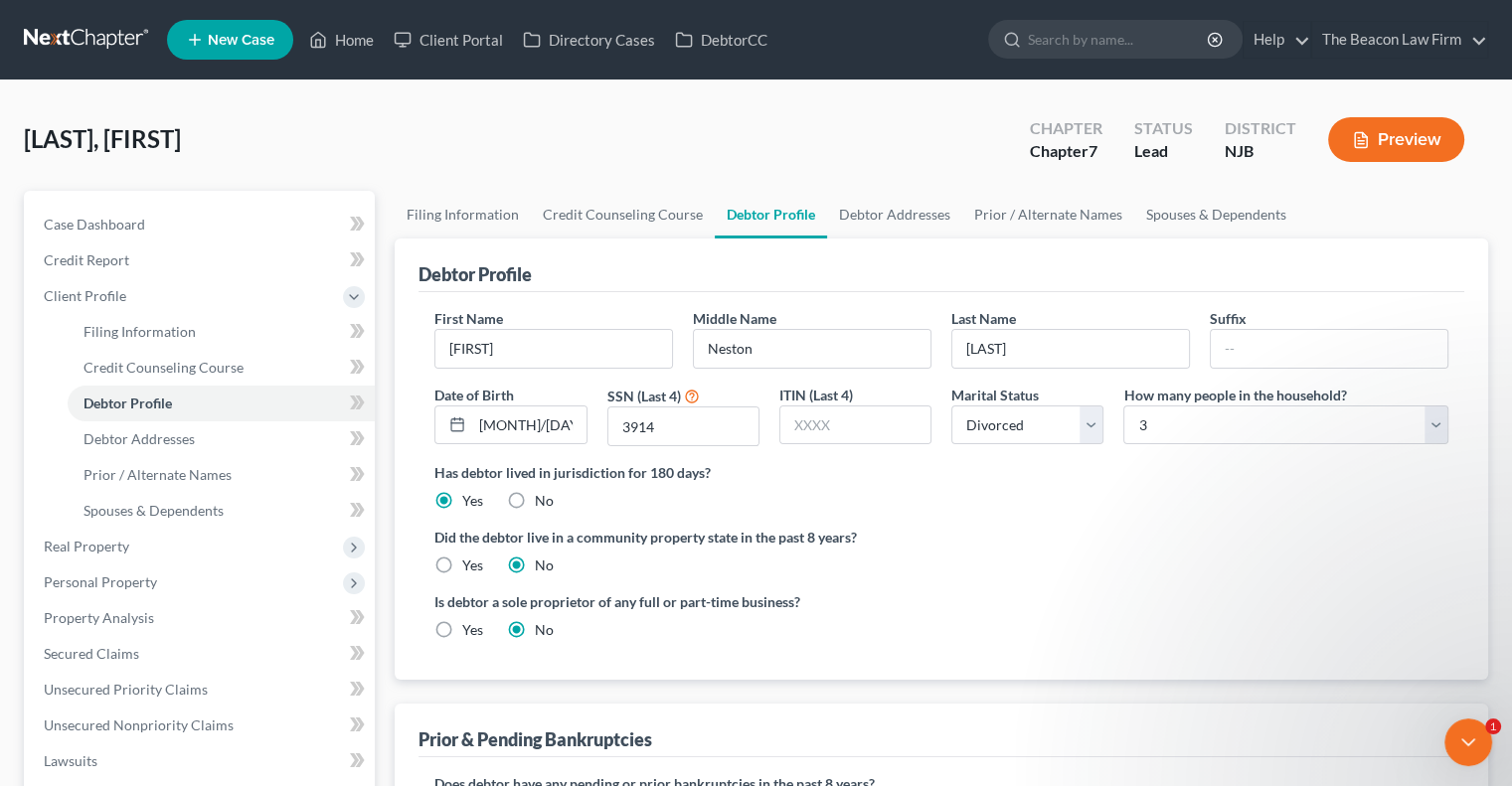 scroll, scrollTop: 0, scrollLeft: 0, axis: both 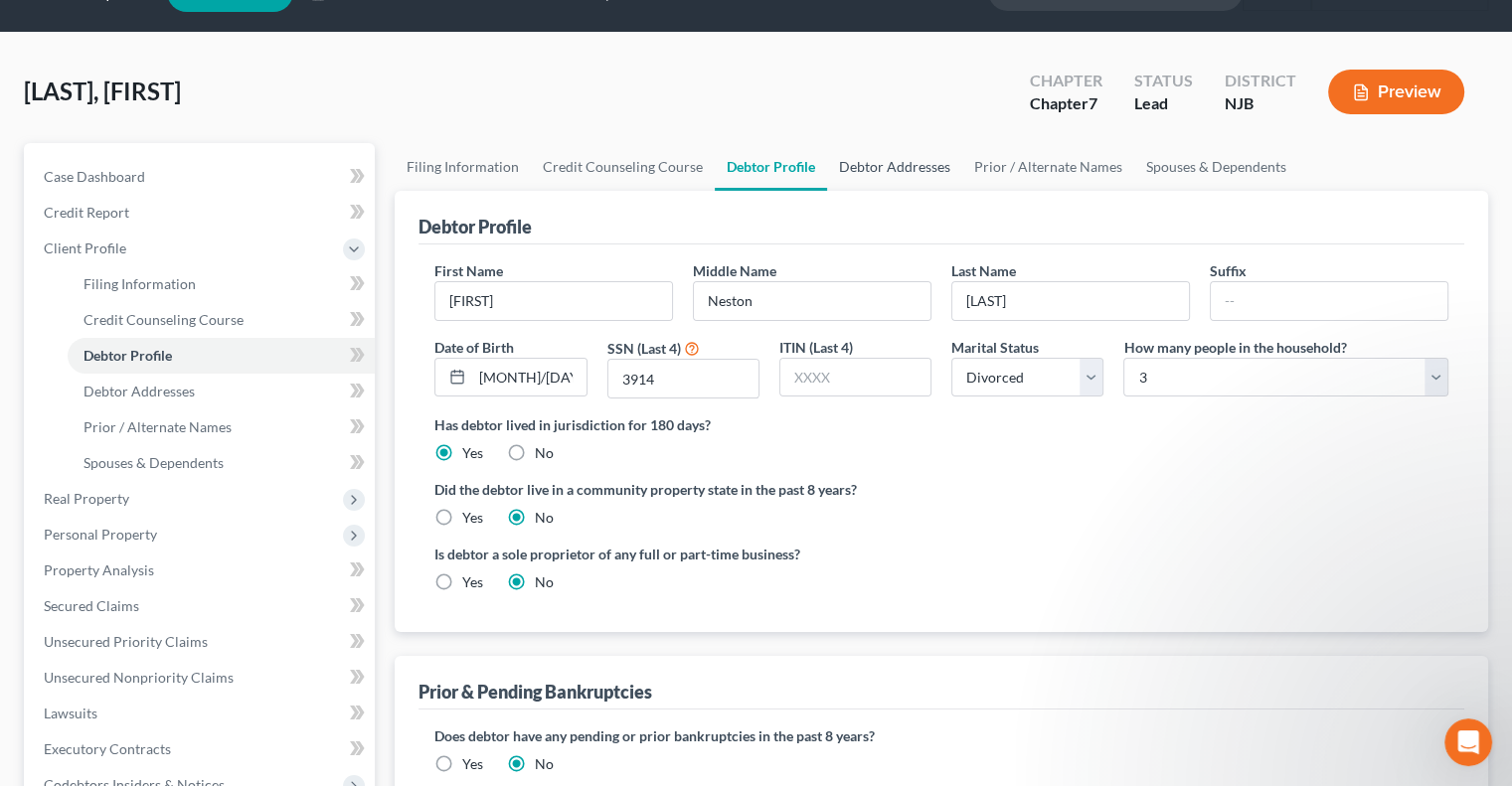 click on "Debtor Addresses" at bounding box center (895, 167) 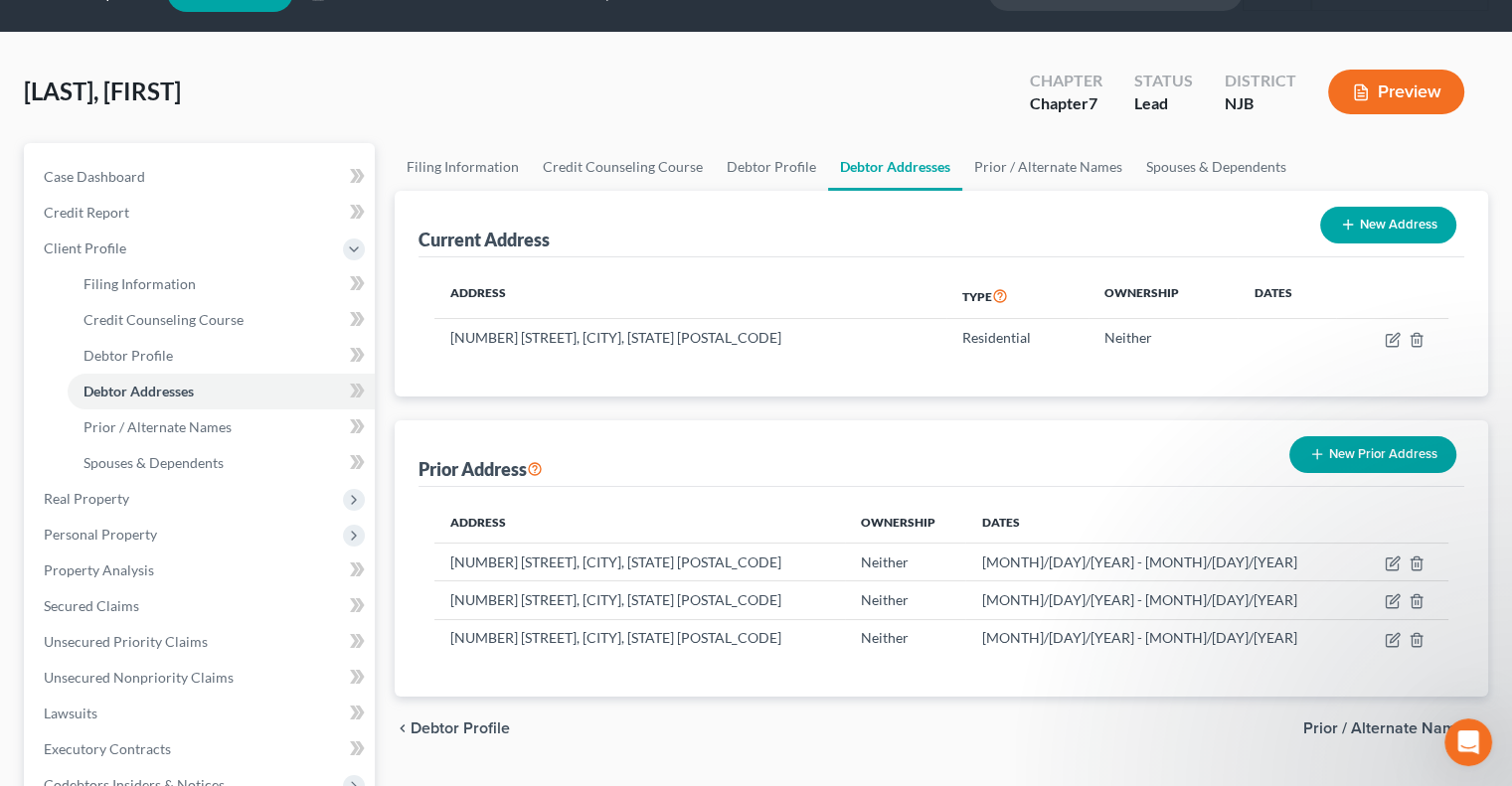 scroll, scrollTop: 0, scrollLeft: 0, axis: both 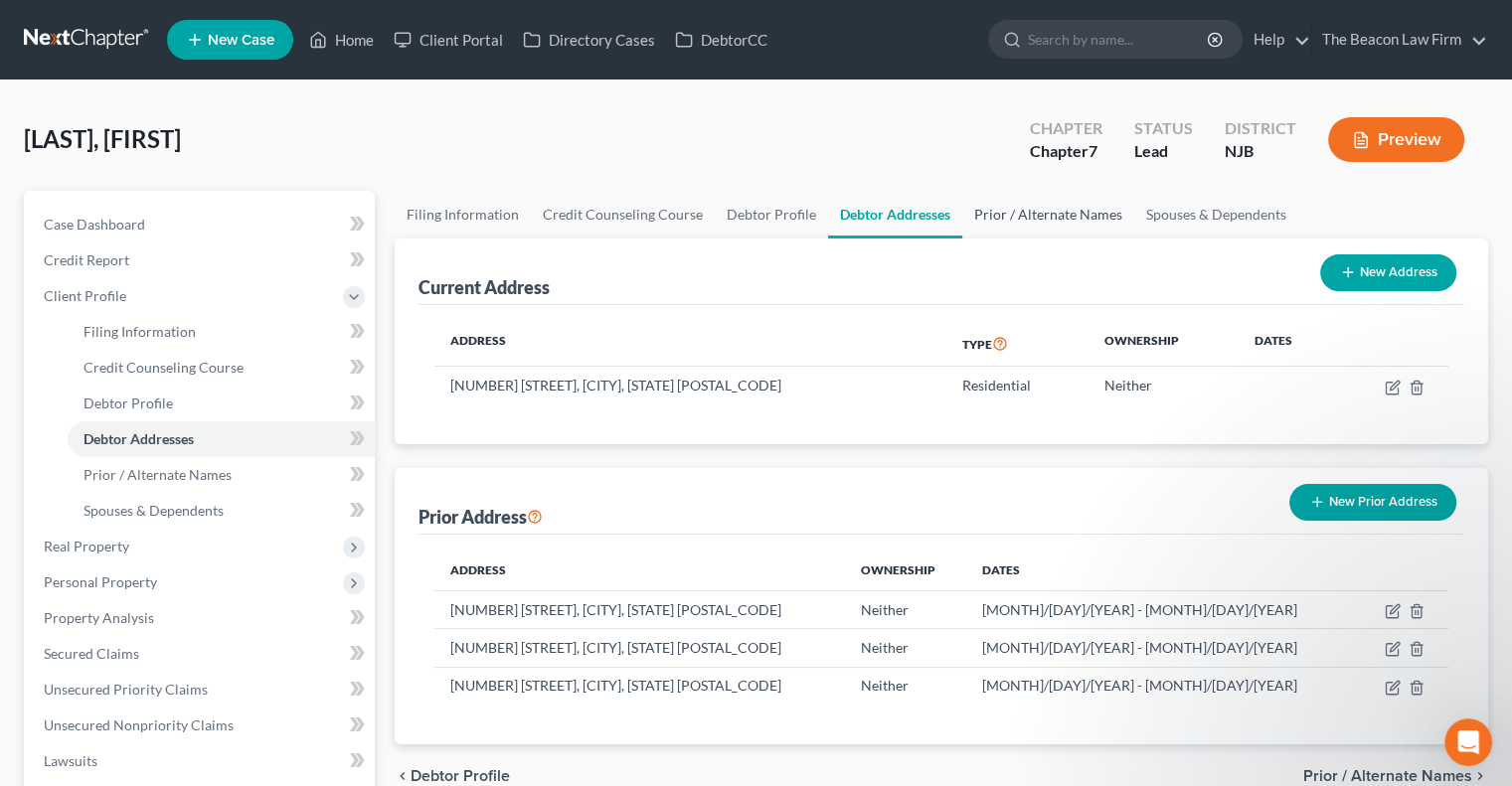click on "Prior / Alternate Names" at bounding box center [1048, 215] 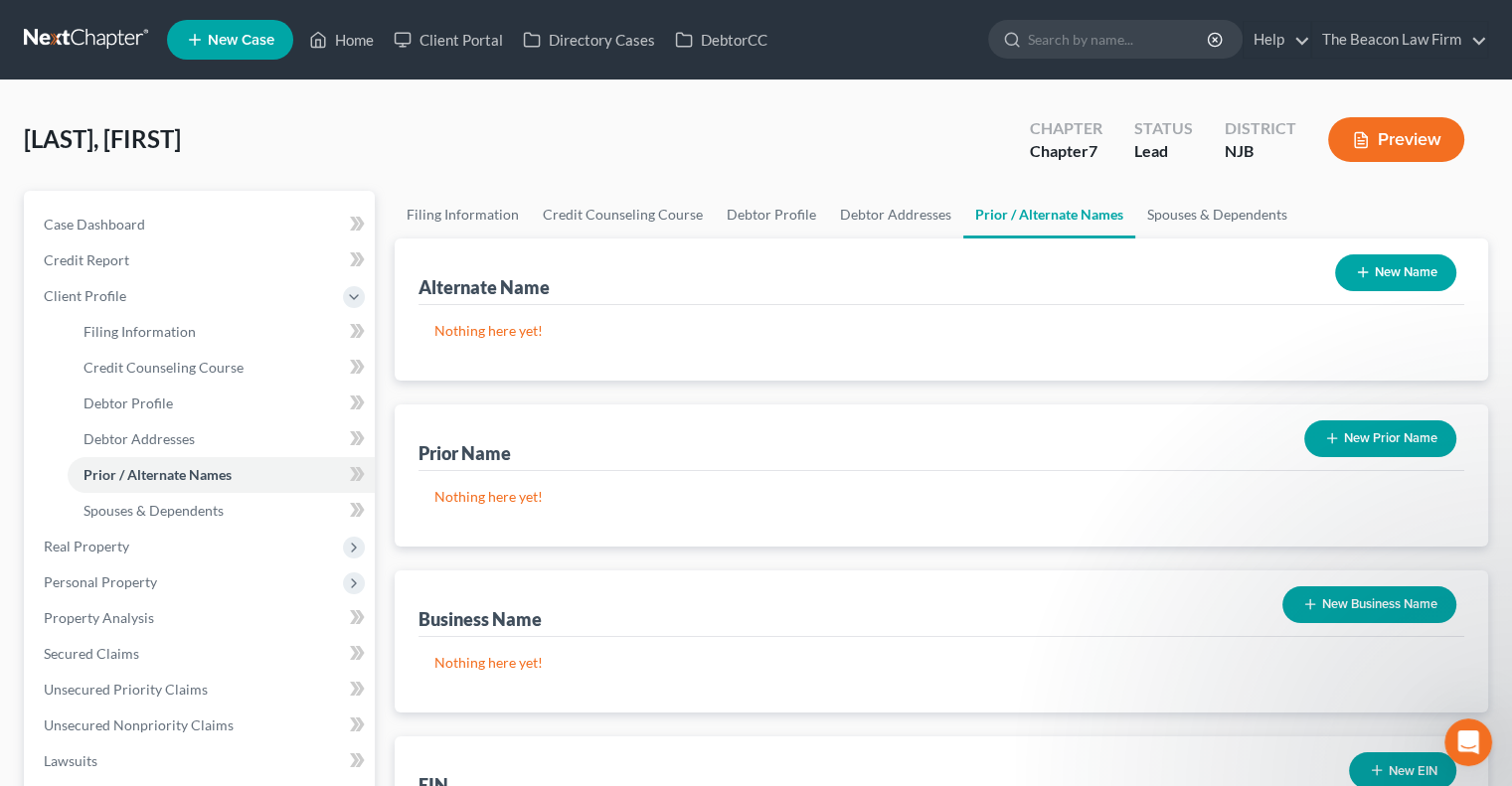 click on "New Business Name" at bounding box center (1369, 604) 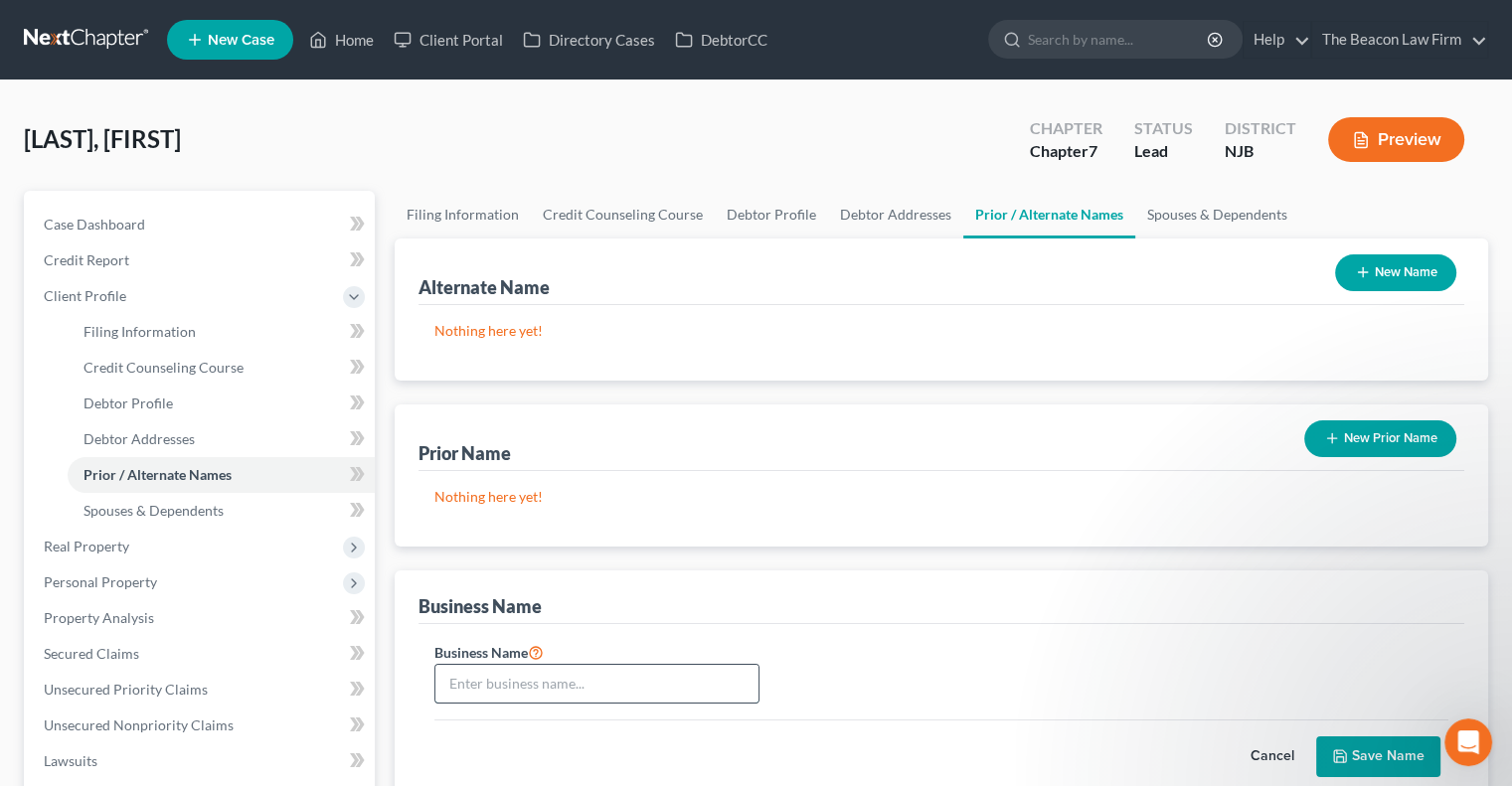 click at bounding box center [596, 684] 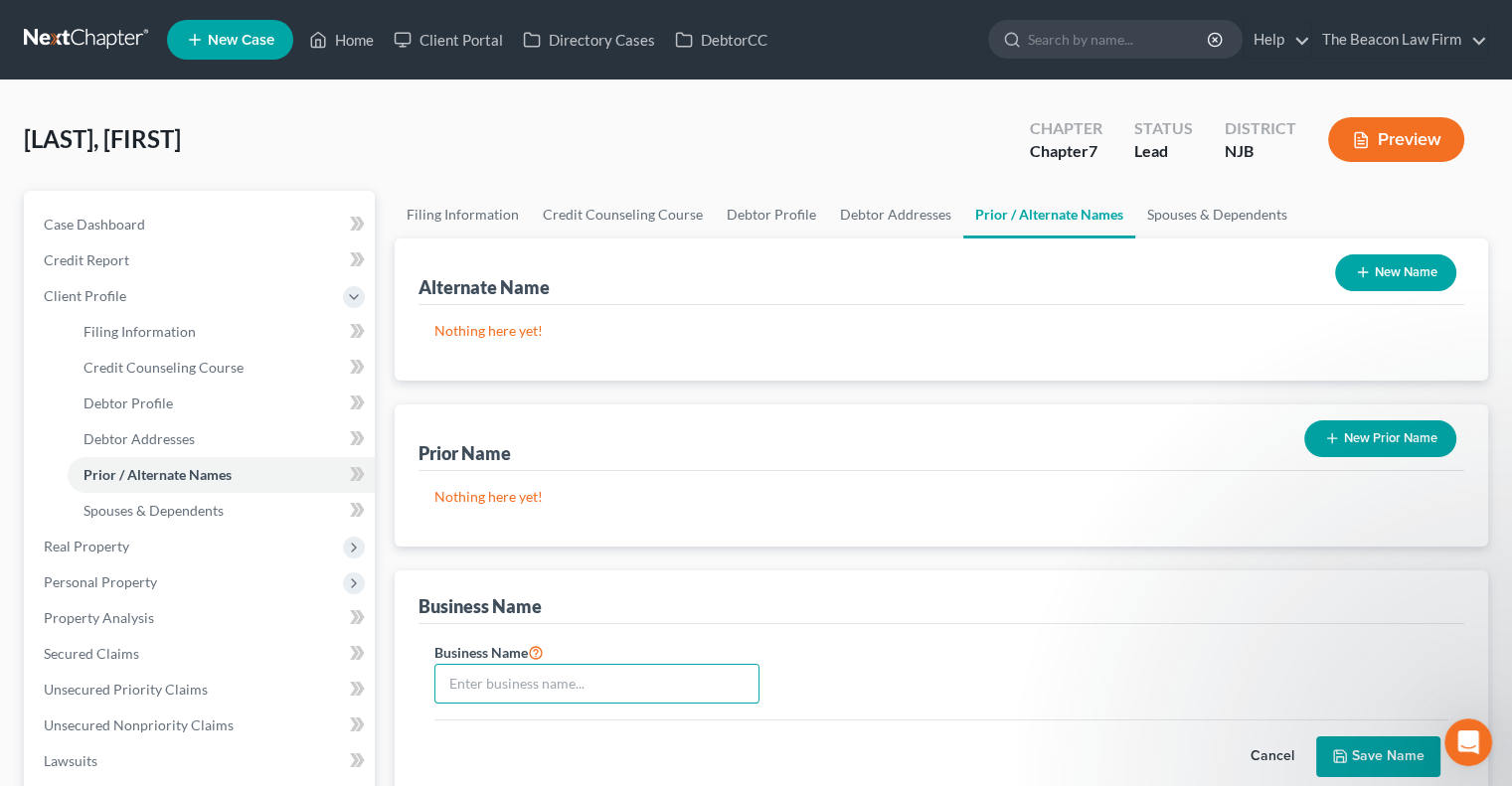 paste on "[COMPANY_NAME] LLC, dba [BRAND]" 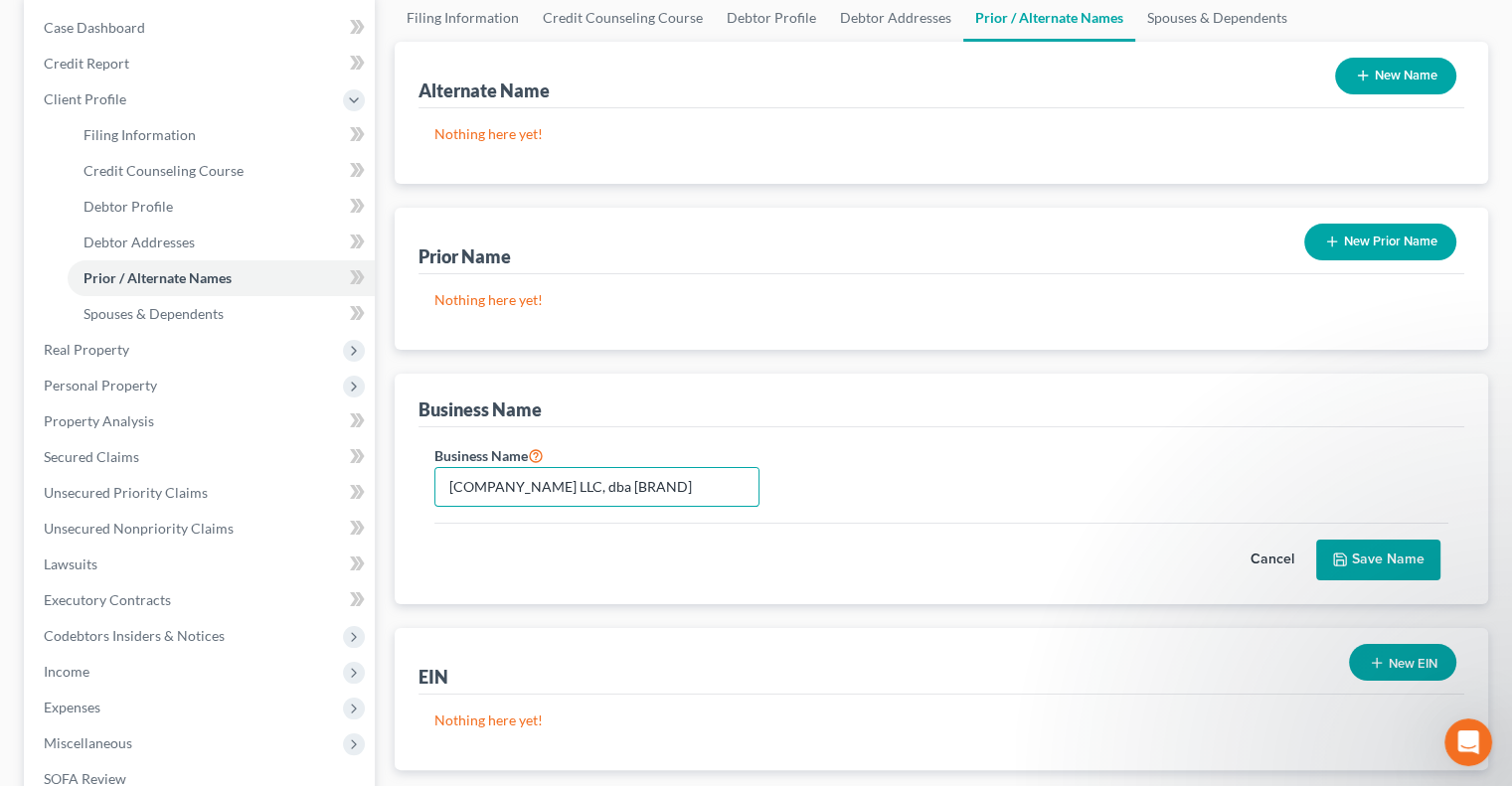 scroll, scrollTop: 198, scrollLeft: 0, axis: vertical 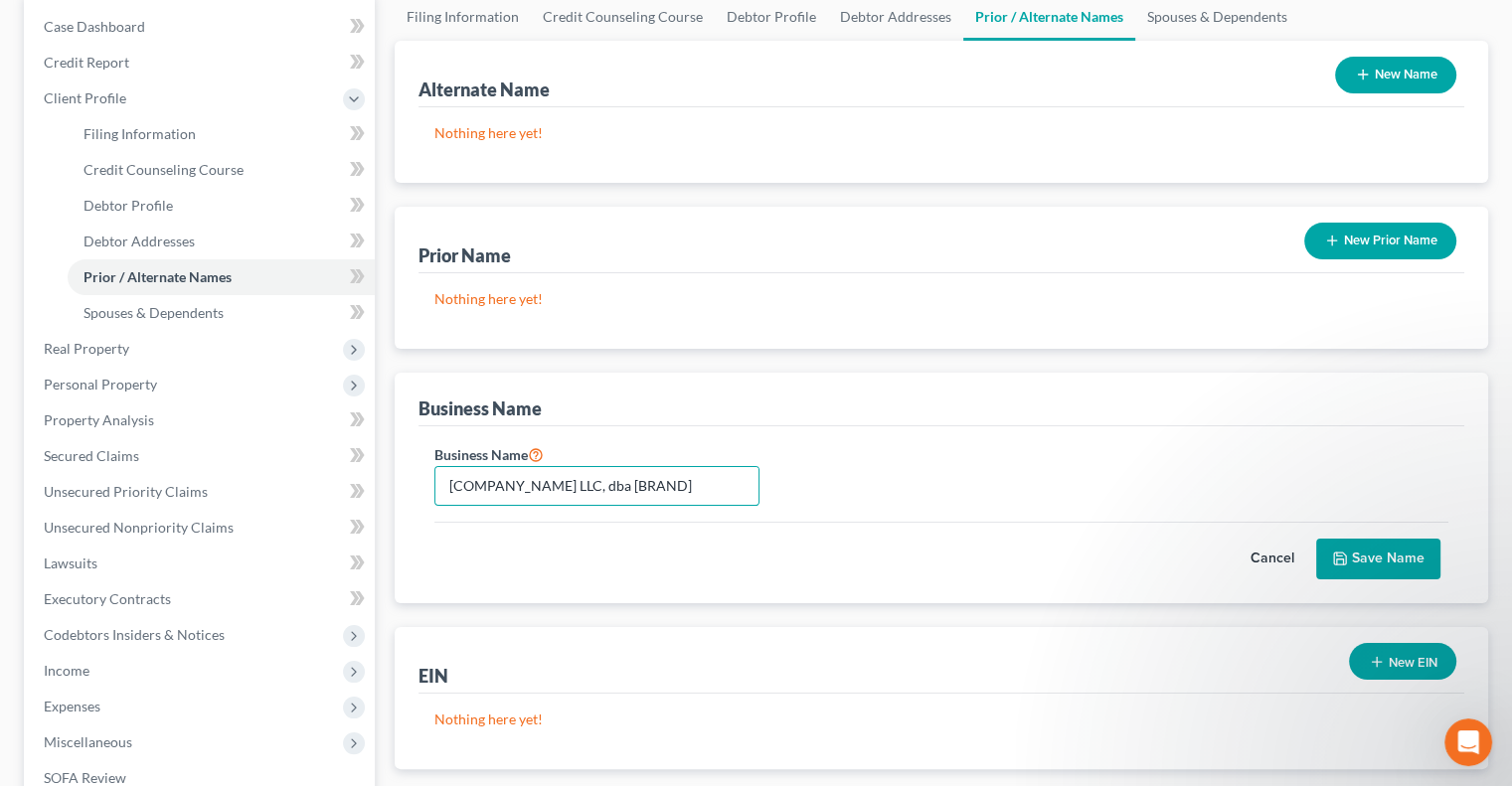 type on "[COMPANY_NAME] LLC, dba [BRAND]" 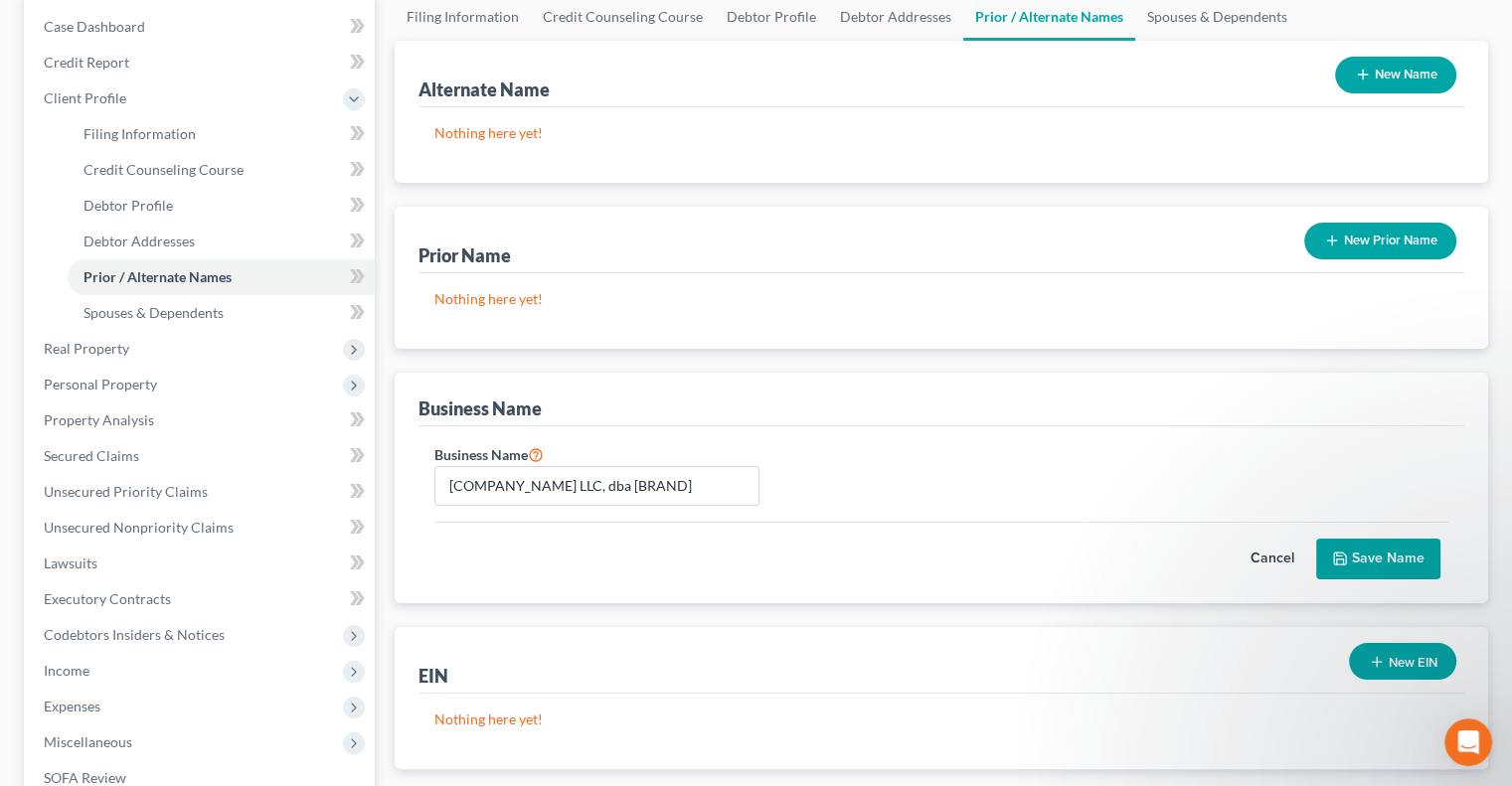 click on "Save Name" at bounding box center (1378, 559) 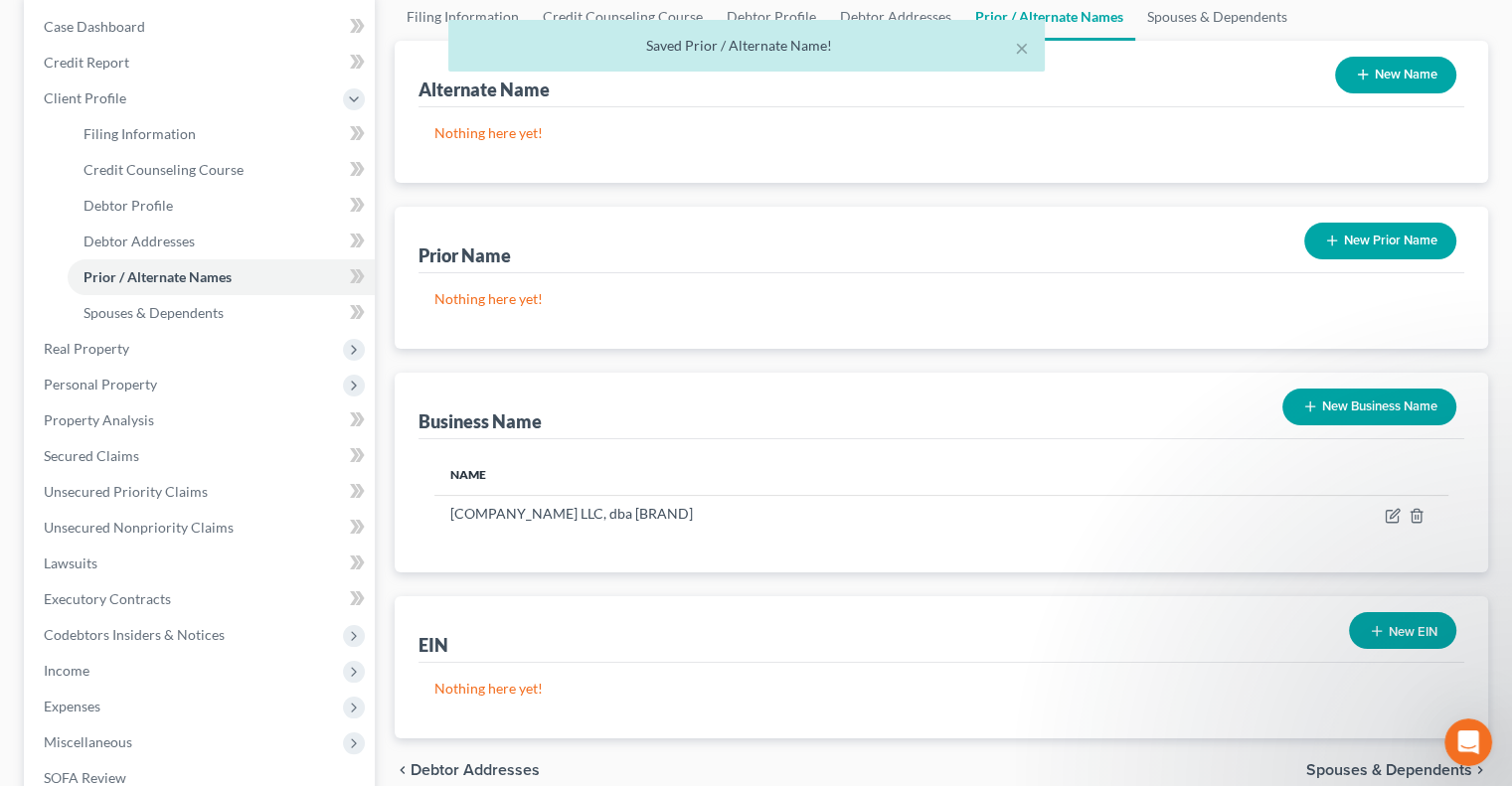 click on "New EIN" at bounding box center [1403, 630] 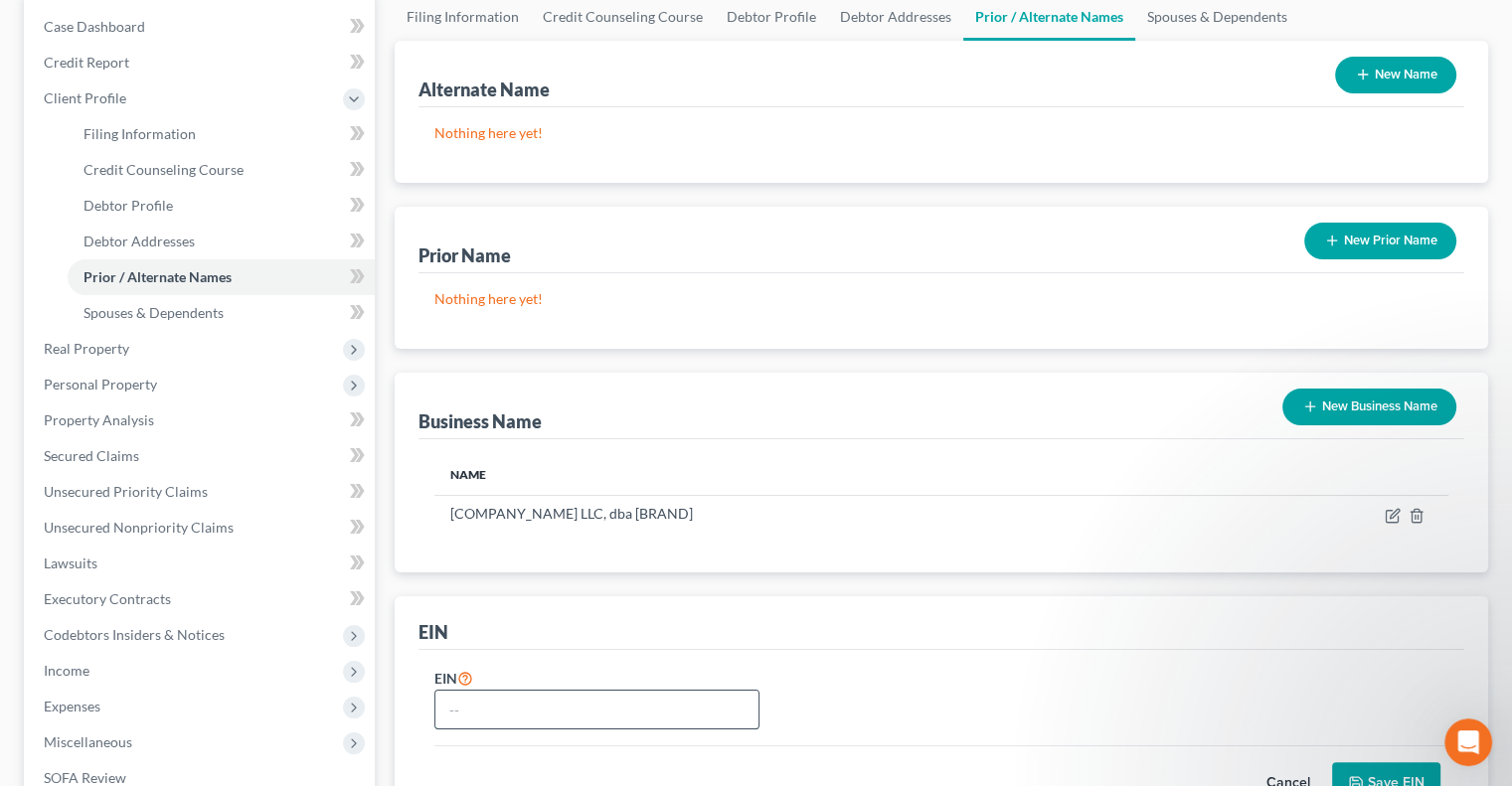 click at bounding box center (596, 709) 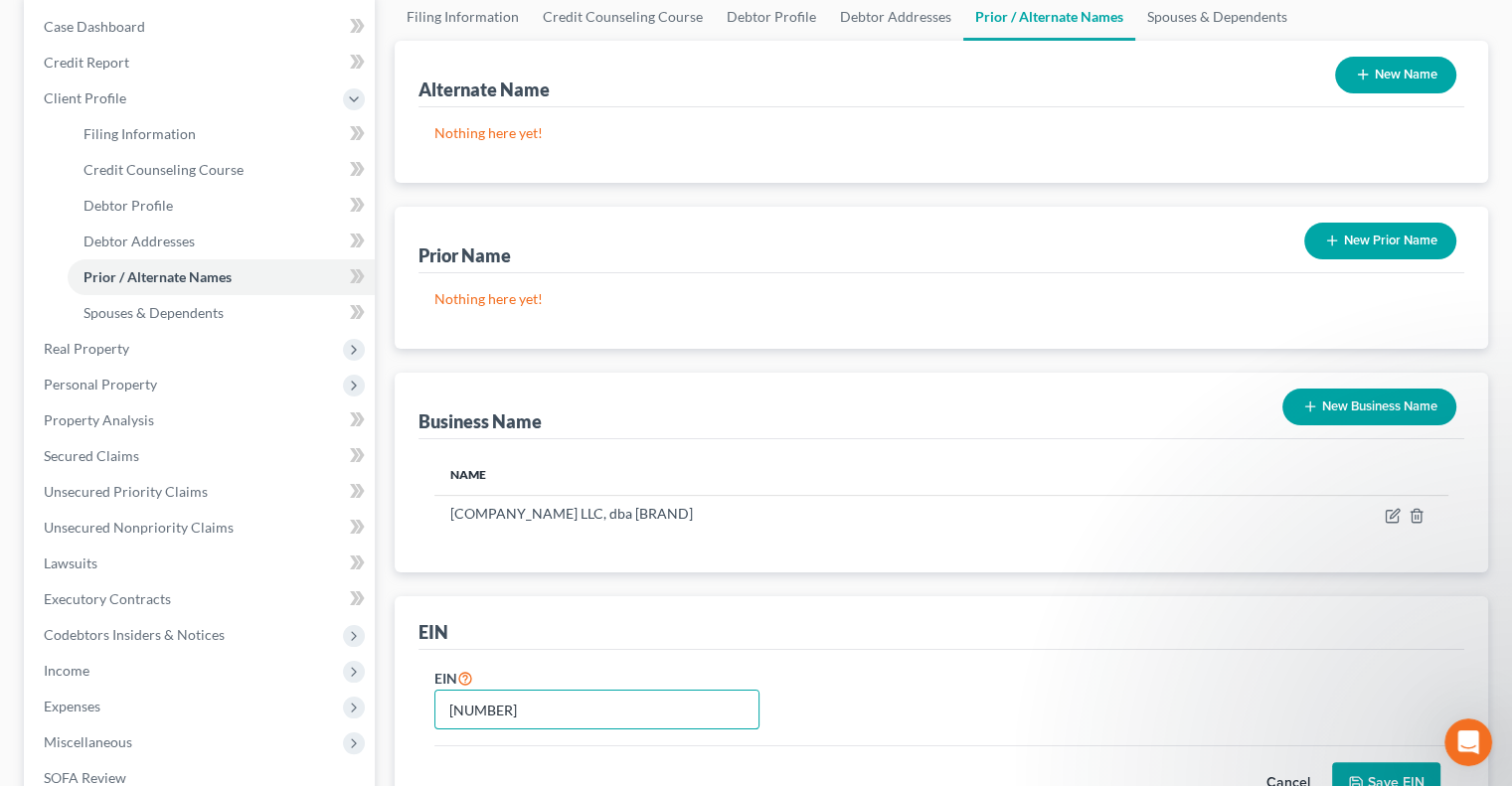 type on "[NUMBER]" 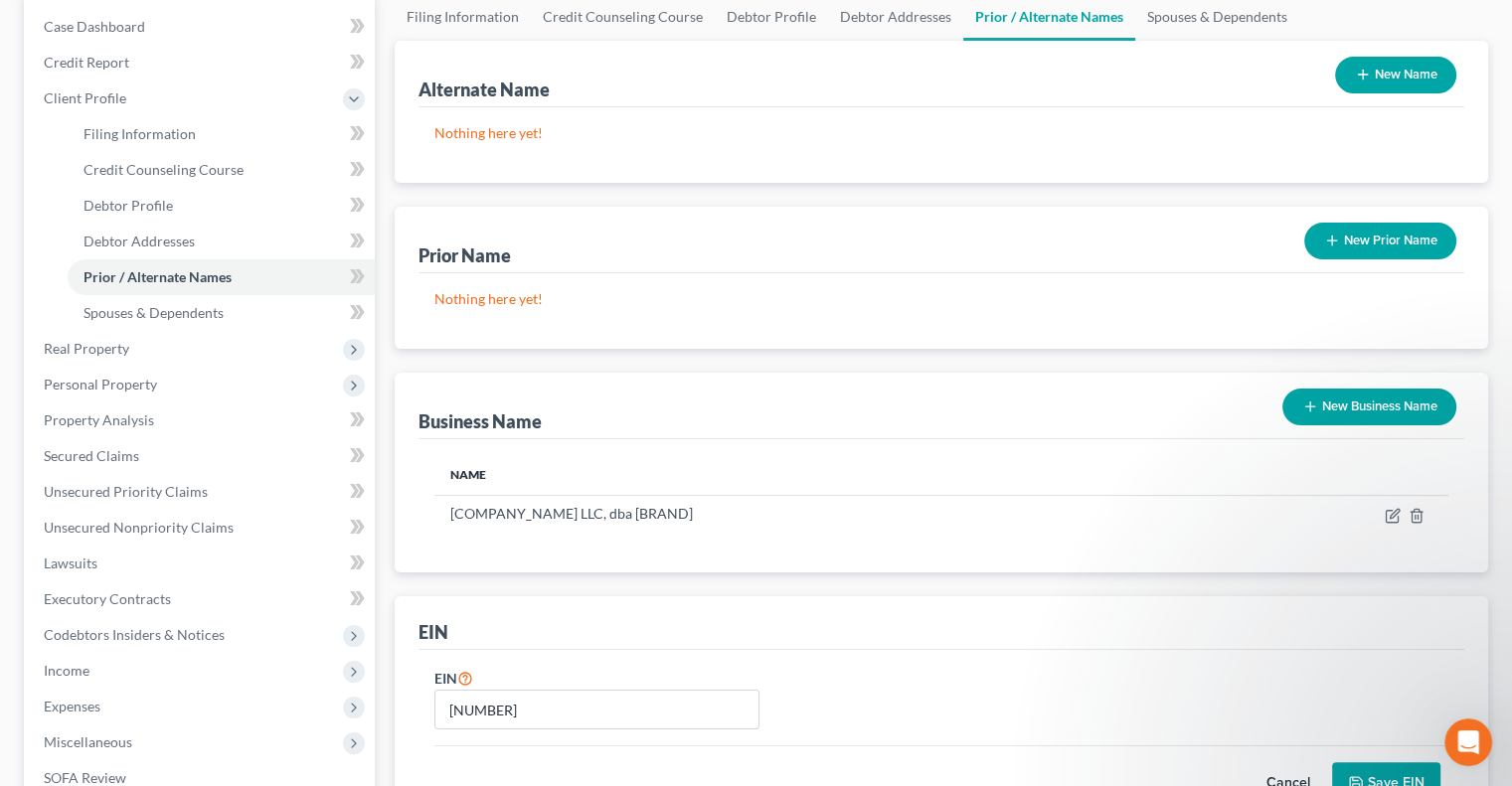 click on "Save EIN" at bounding box center [1386, 783] 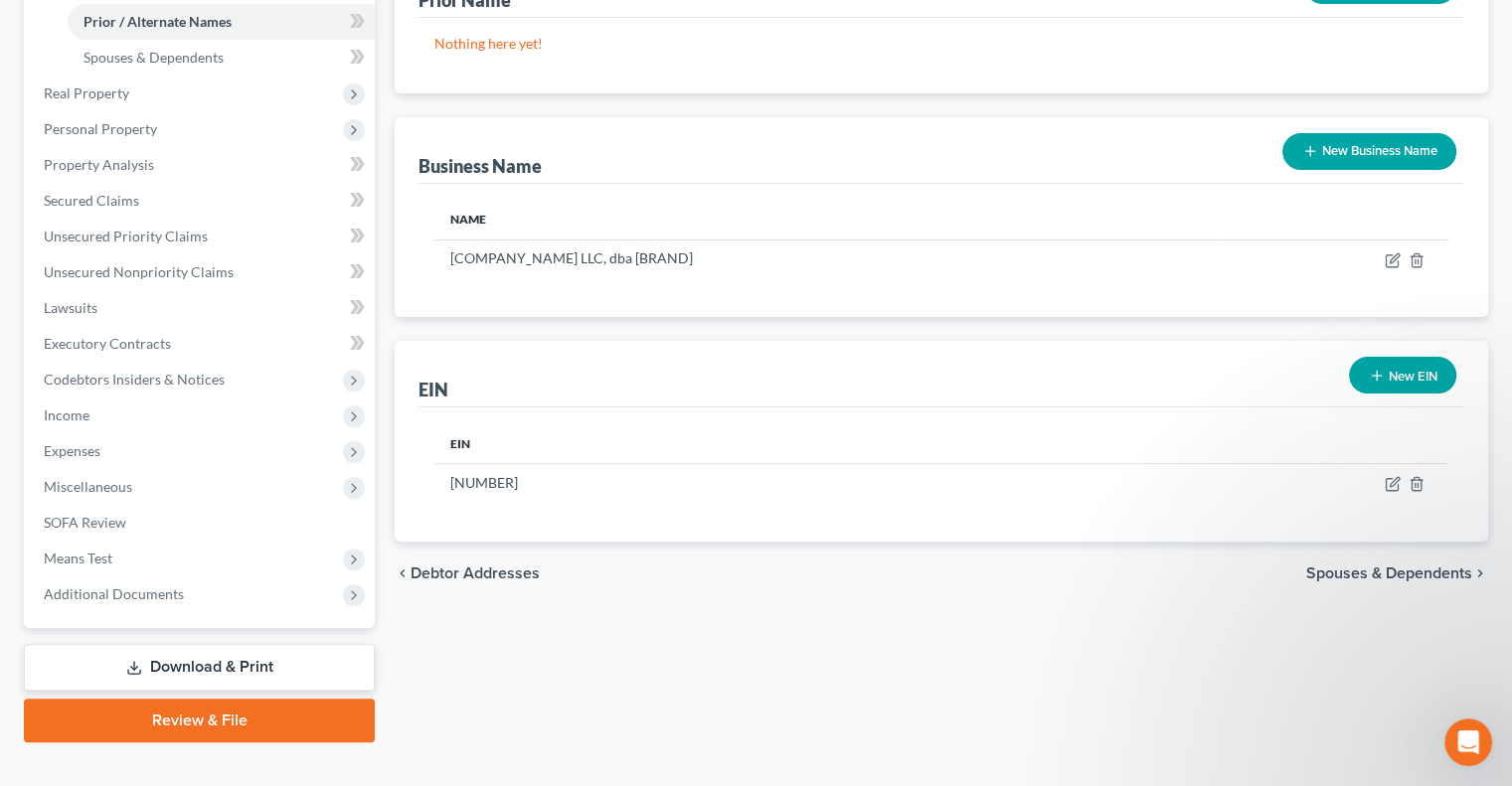 scroll, scrollTop: 198, scrollLeft: 0, axis: vertical 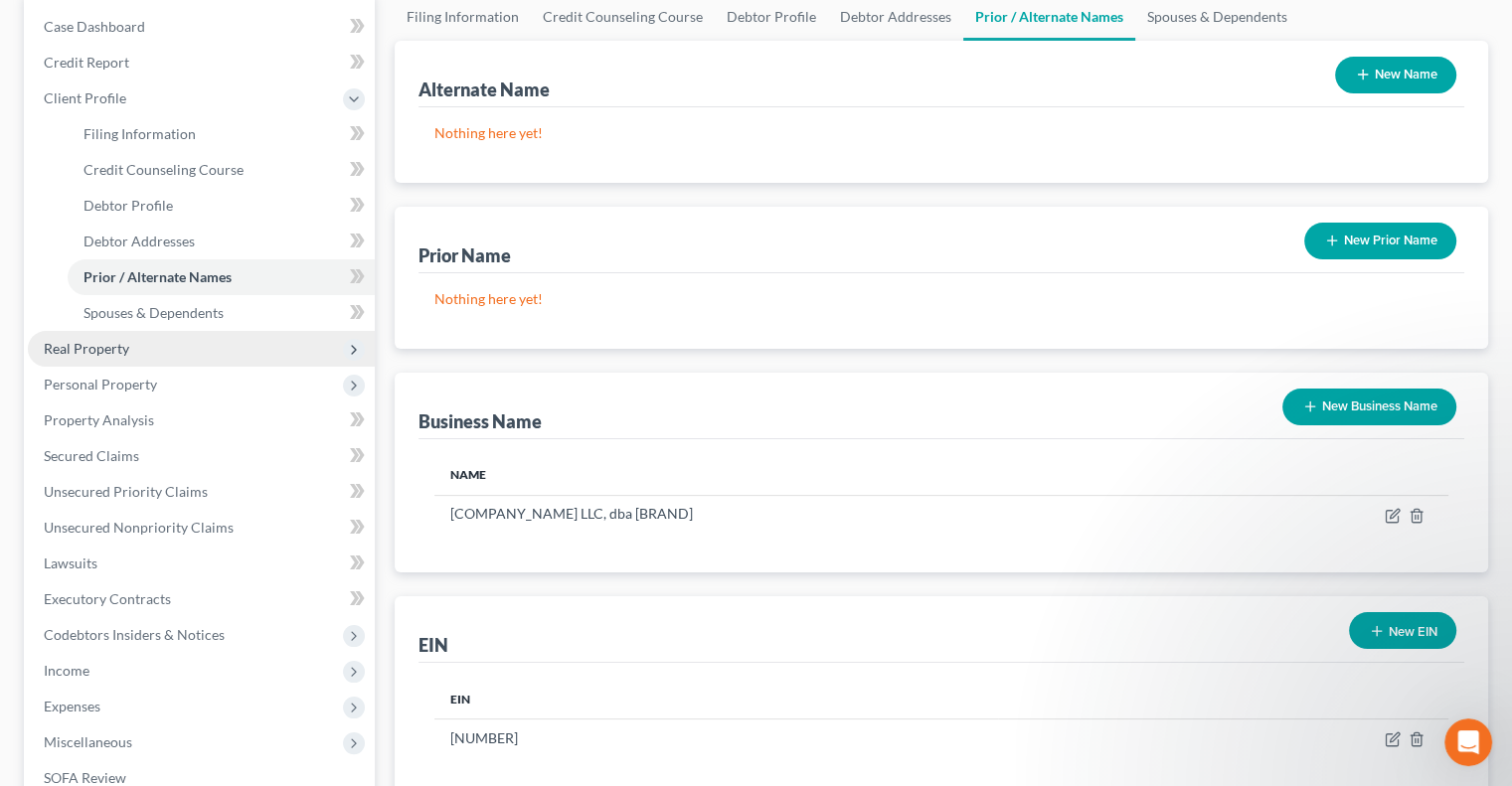 click on "Real Property" at bounding box center [86, 348] 